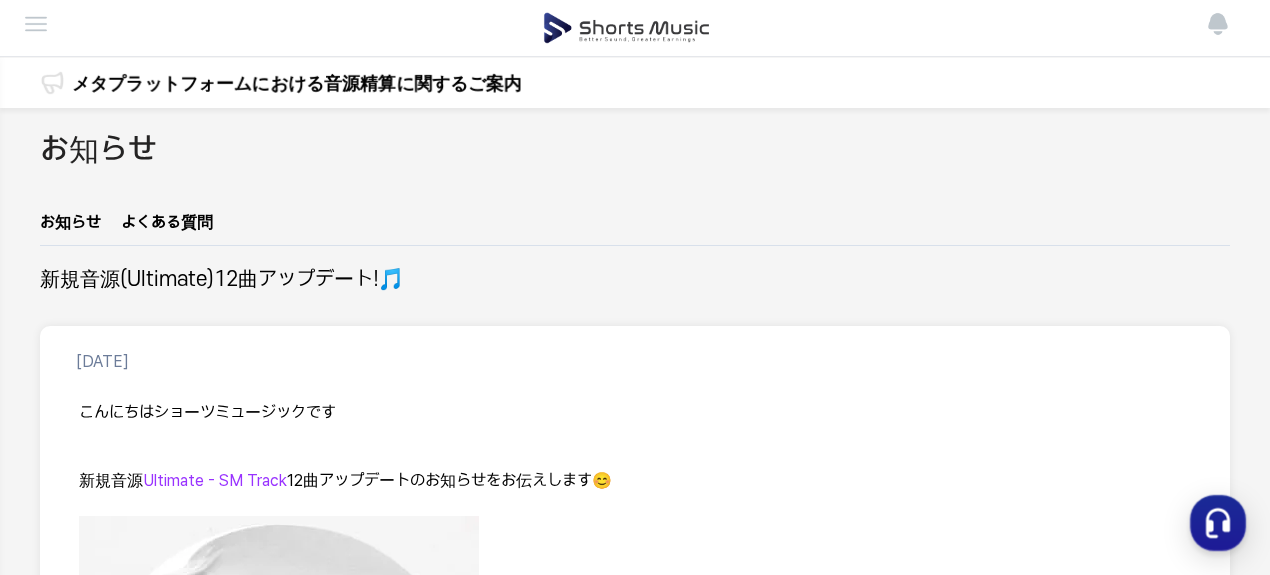 scroll, scrollTop: 0, scrollLeft: 0, axis: both 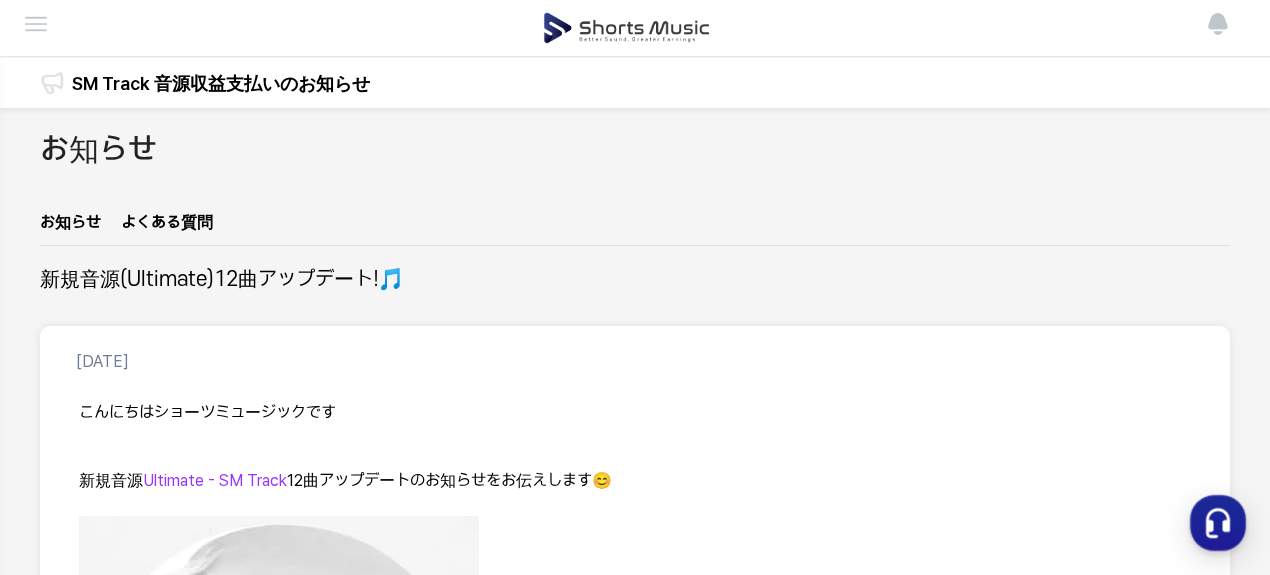 click at bounding box center [0, 0] 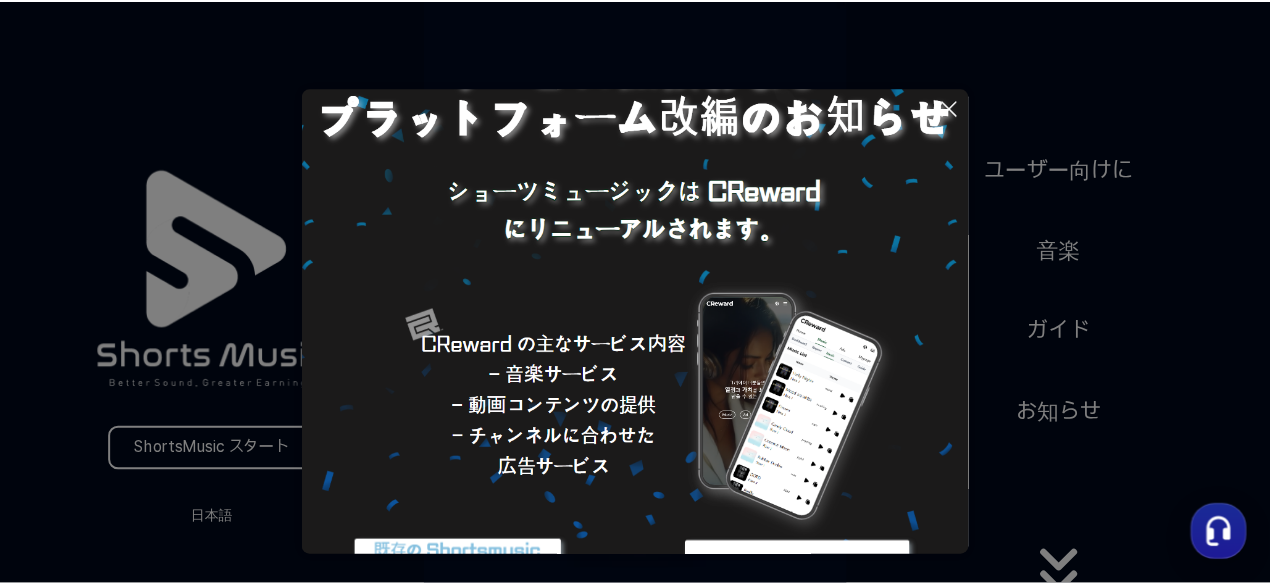 scroll, scrollTop: 210, scrollLeft: 0, axis: vertical 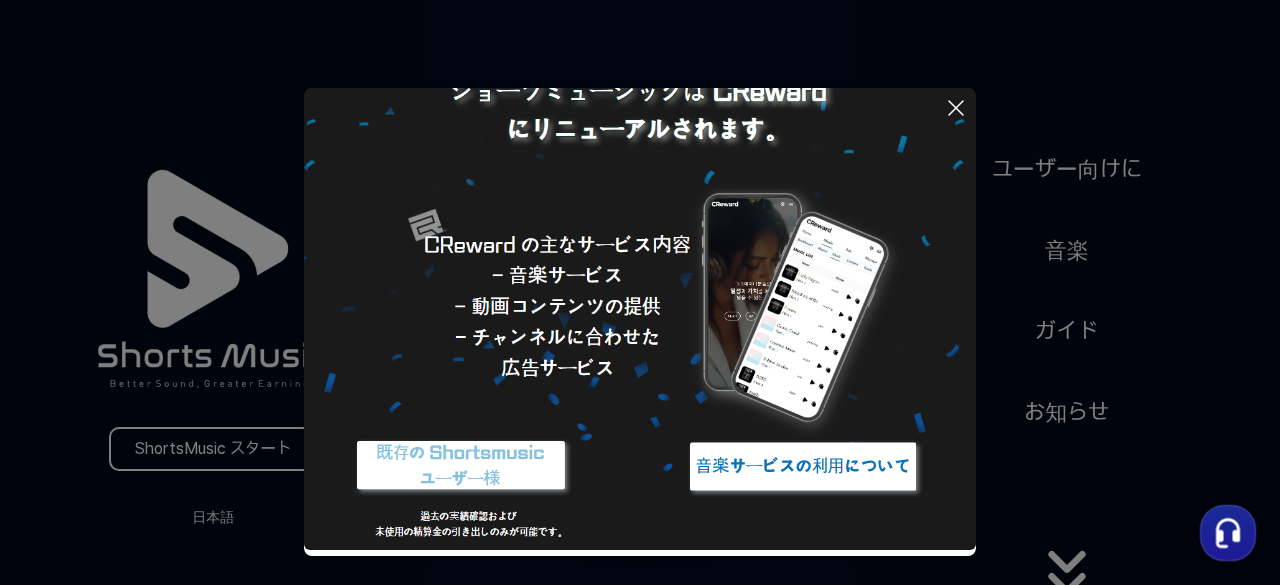 click 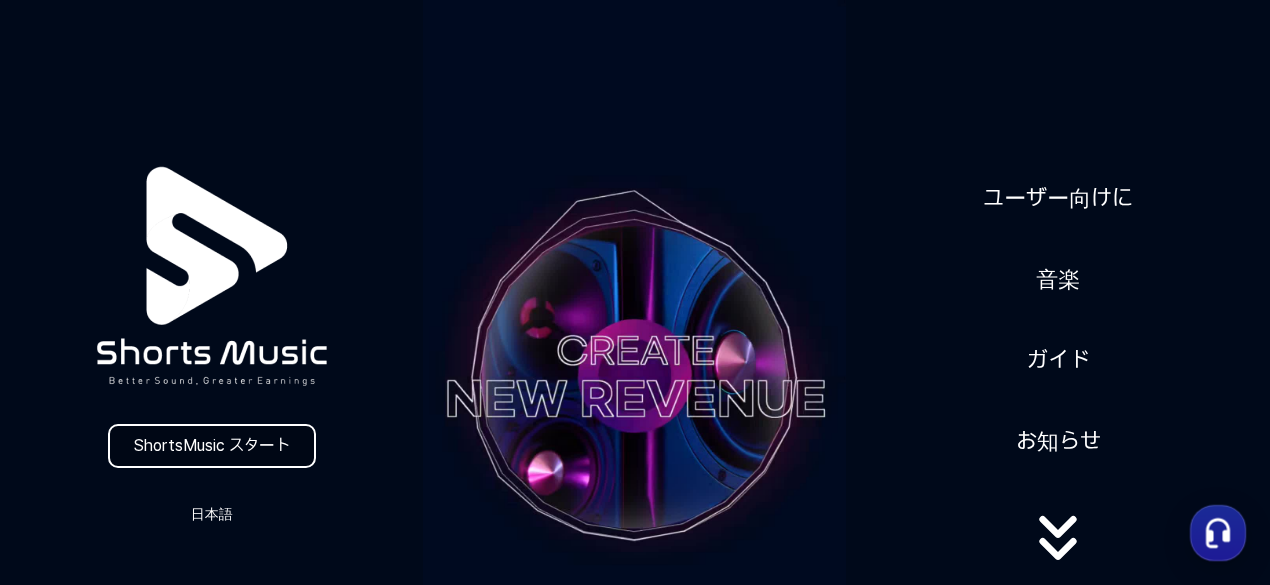 click on "ShortsMusic スタート" at bounding box center [212, 446] 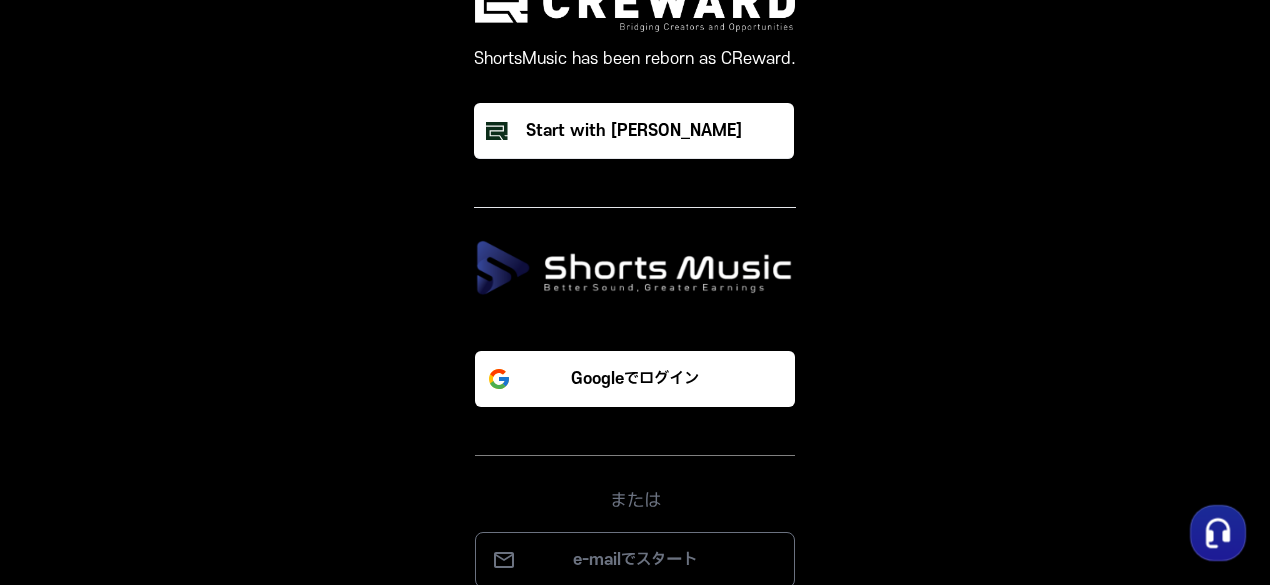 scroll, scrollTop: 0, scrollLeft: 0, axis: both 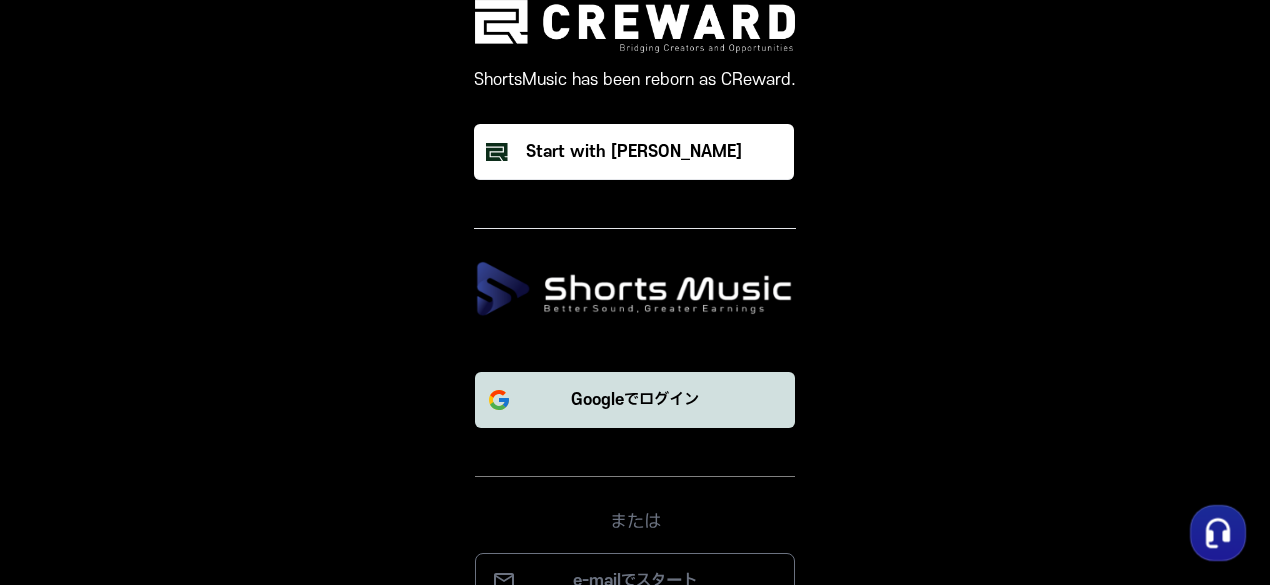 click on "Googleでログイン" at bounding box center (635, 400) 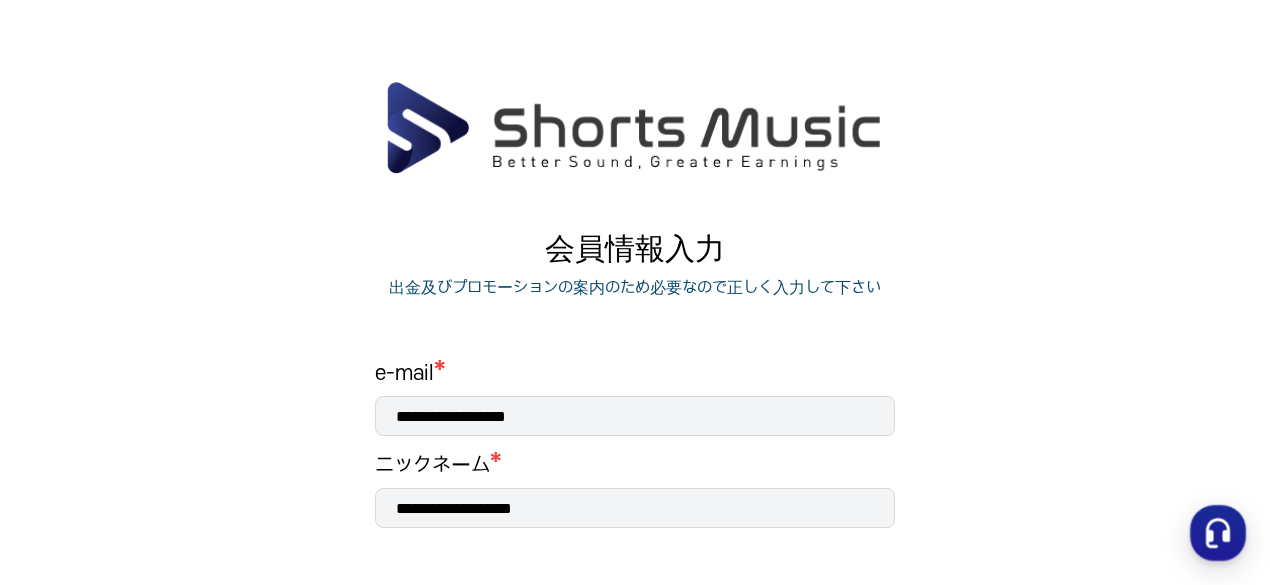 scroll, scrollTop: 0, scrollLeft: 0, axis: both 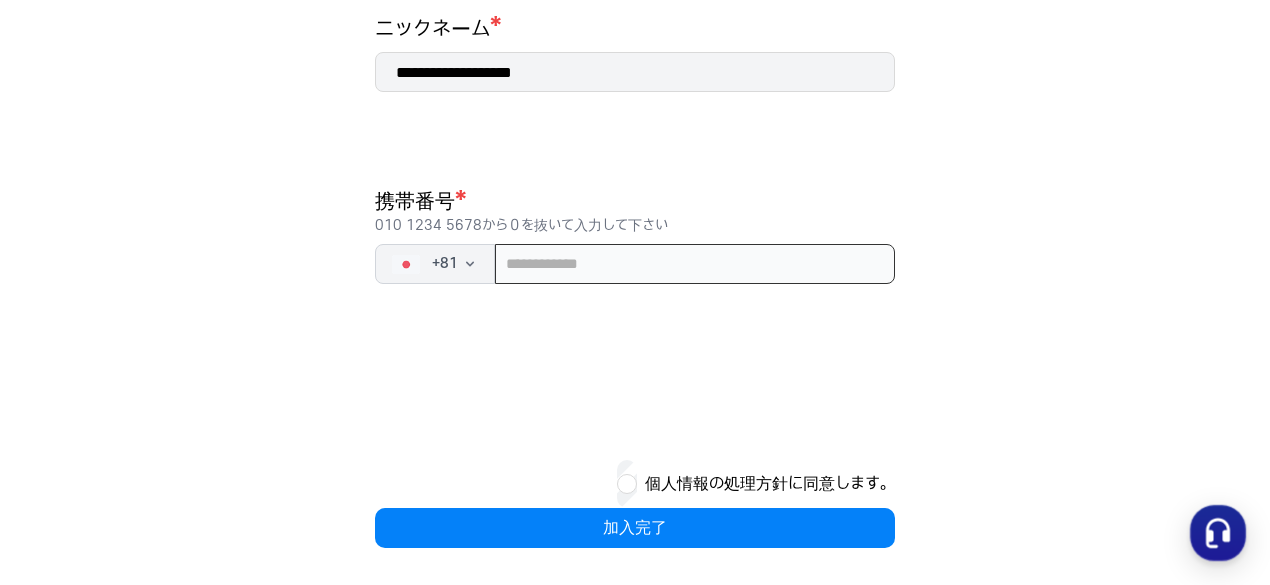 click at bounding box center (695, 264) 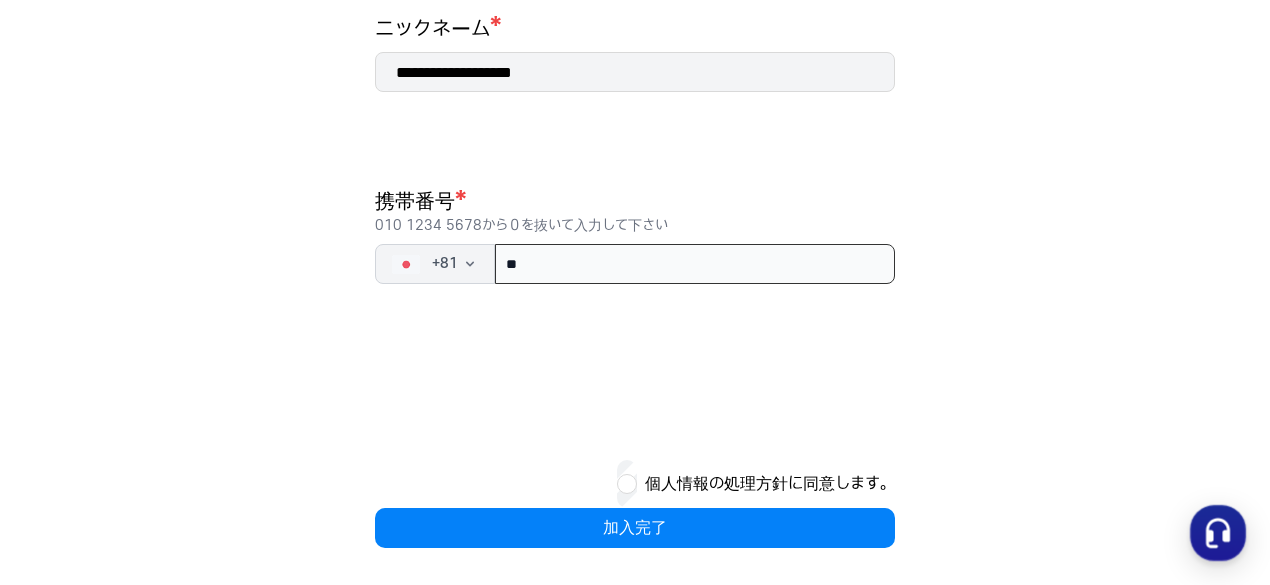 type on "*" 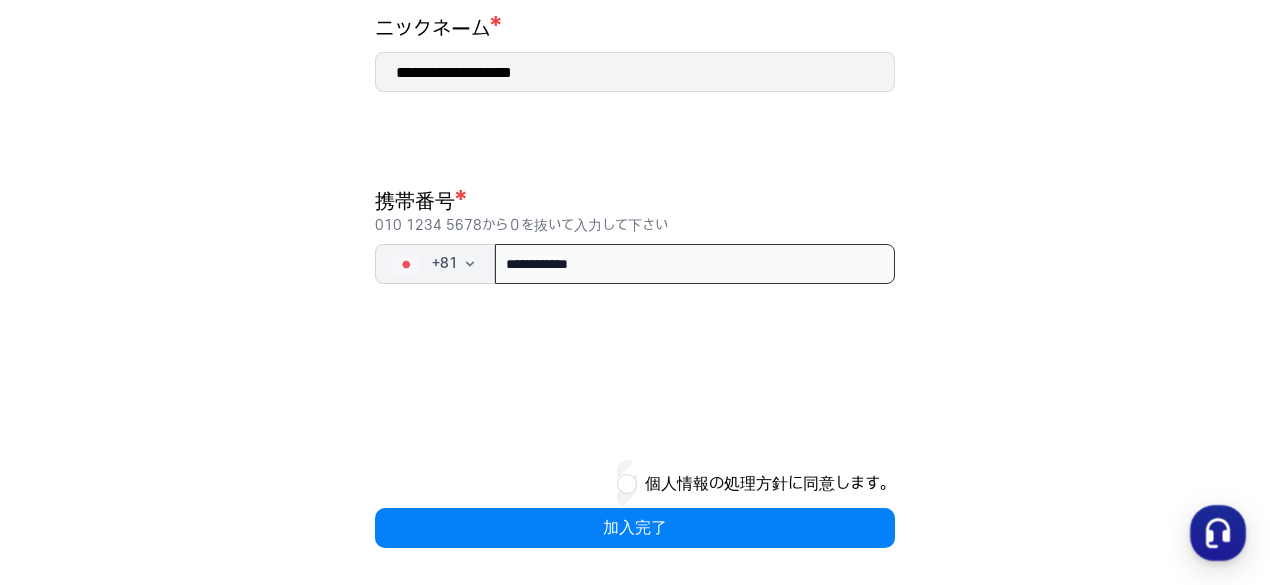 scroll, scrollTop: 438, scrollLeft: 0, axis: vertical 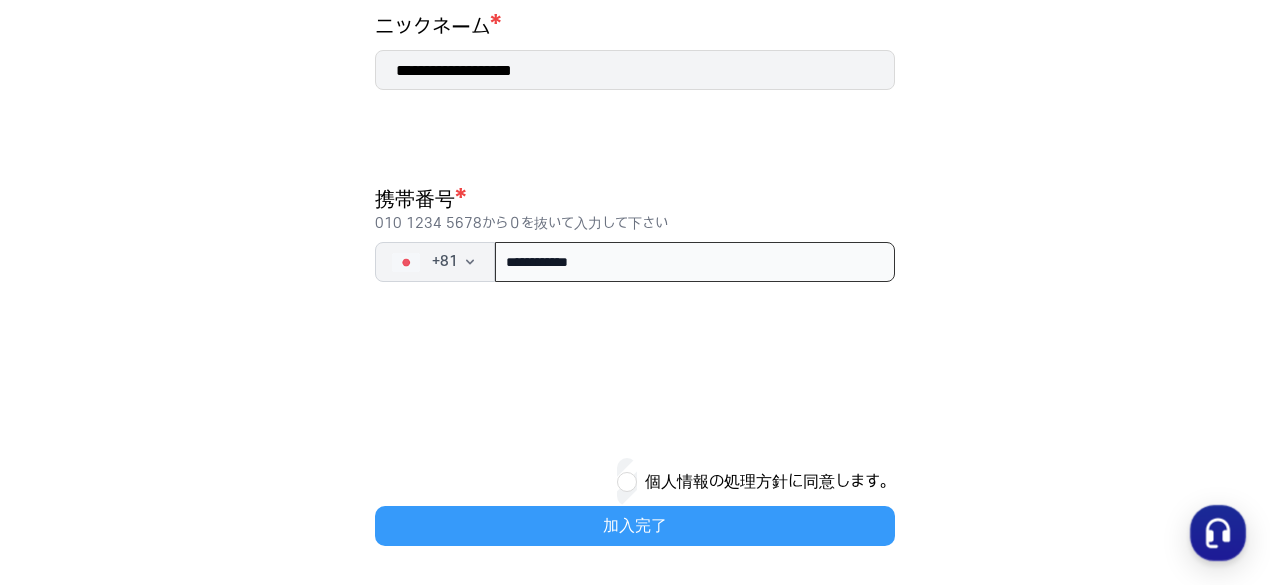 type on "**********" 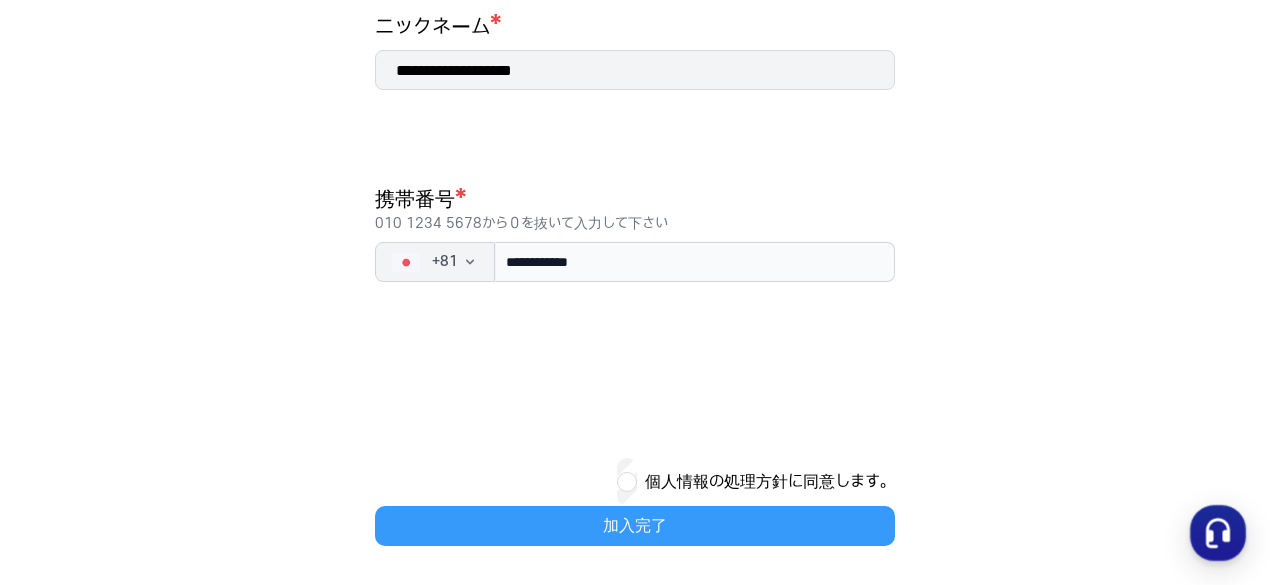 click on "加入完了" at bounding box center [635, 526] 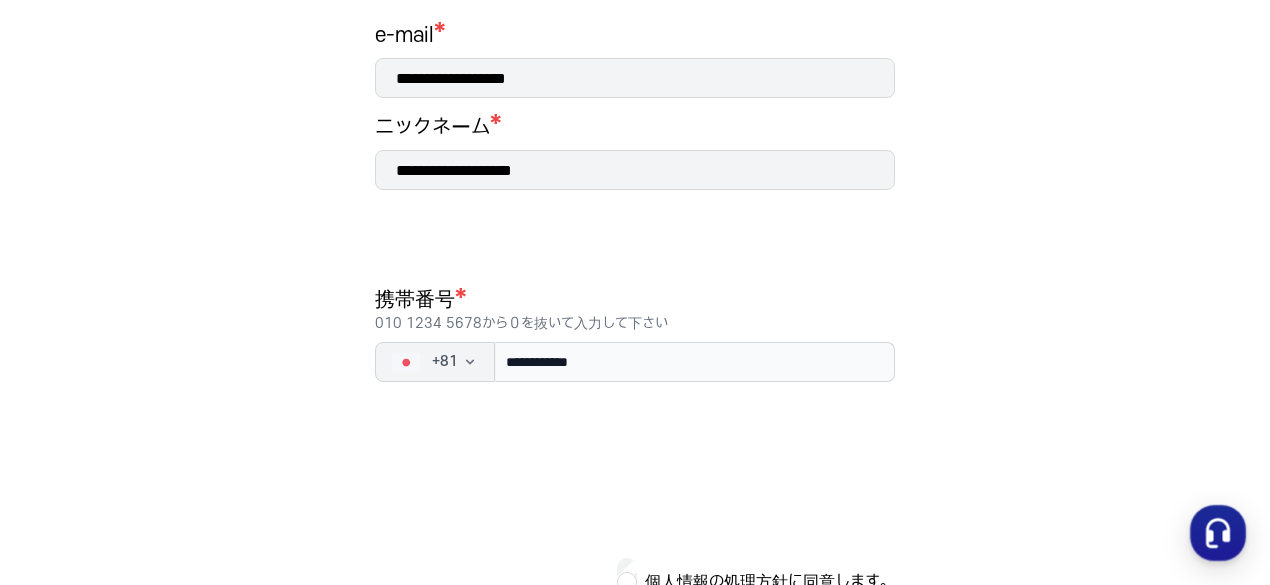 scroll, scrollTop: 438, scrollLeft: 0, axis: vertical 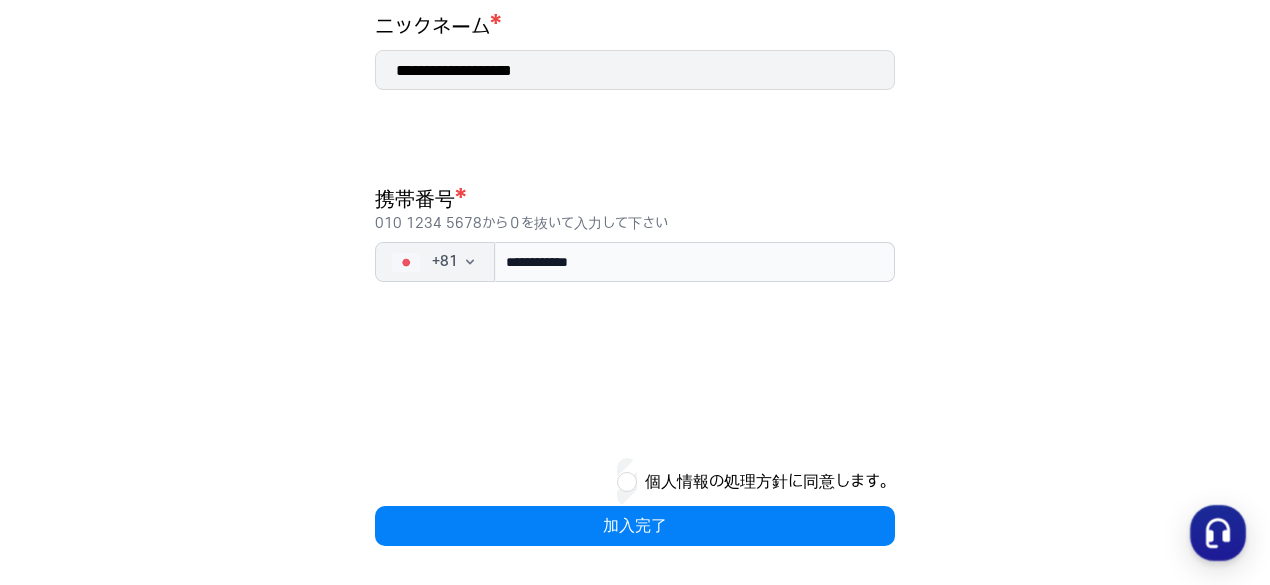 click on "個人情報の処理方針に同意します。" at bounding box center (770, 482) 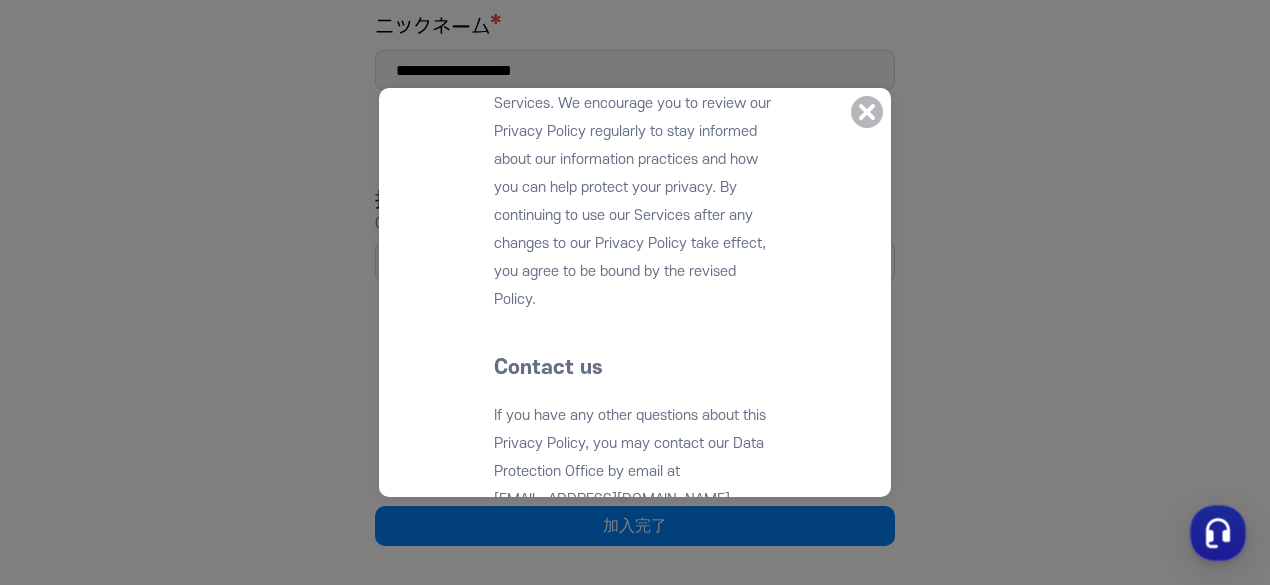 scroll, scrollTop: 21312, scrollLeft: 0, axis: vertical 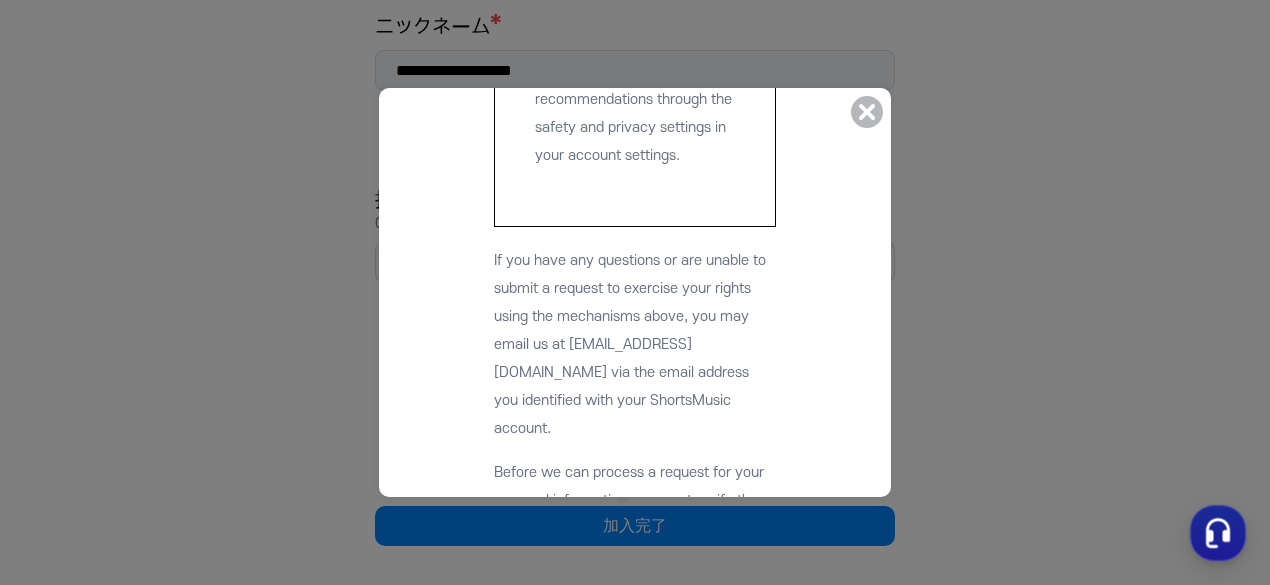 click at bounding box center [635, -3913] 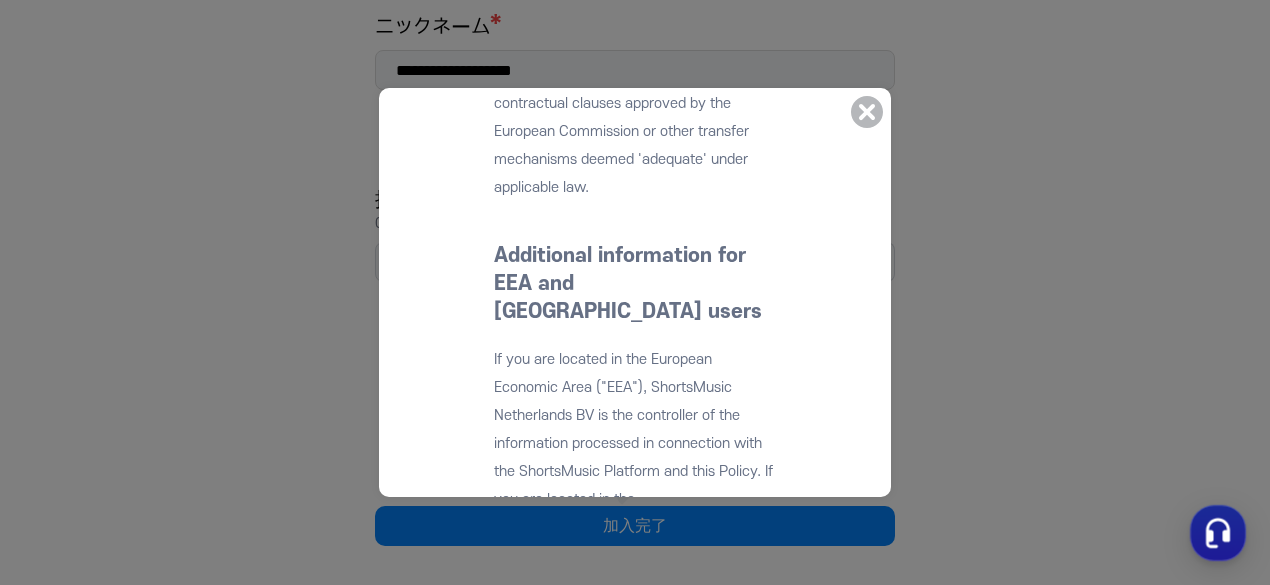 scroll, scrollTop: 16096, scrollLeft: 0, axis: vertical 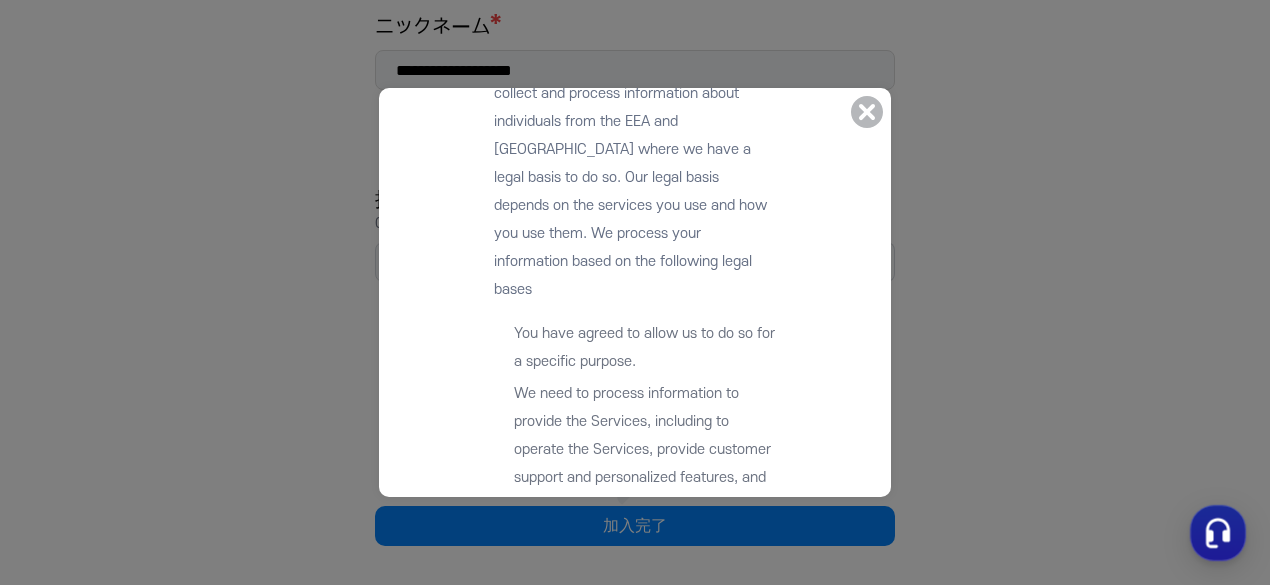 click at bounding box center [635, -6112] 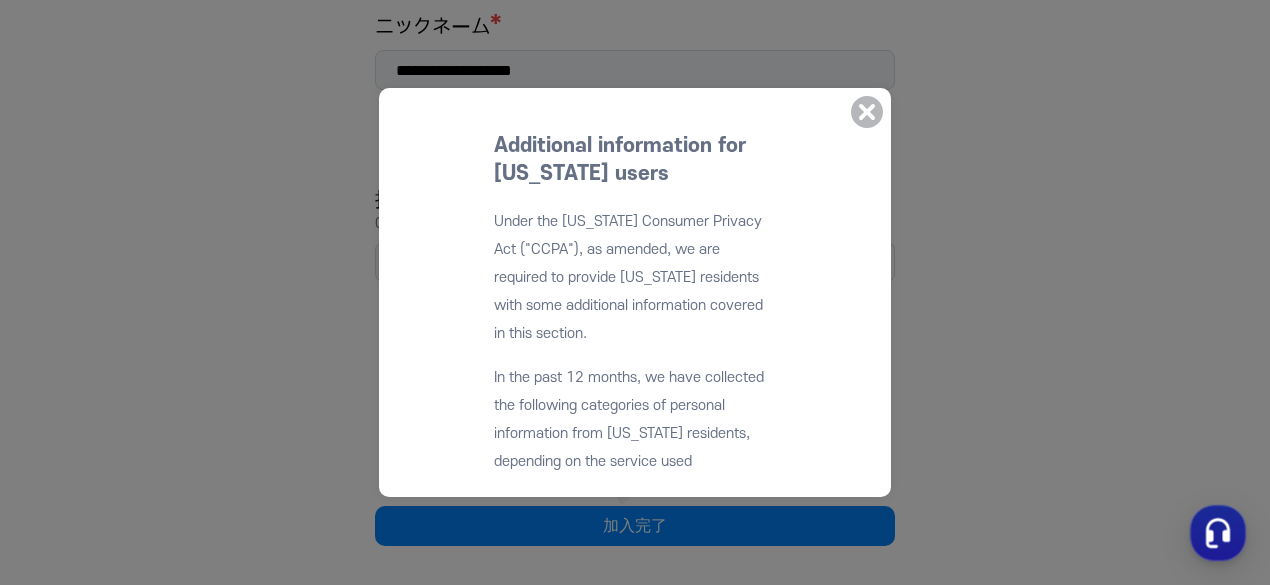 scroll, scrollTop: 17896, scrollLeft: 0, axis: vertical 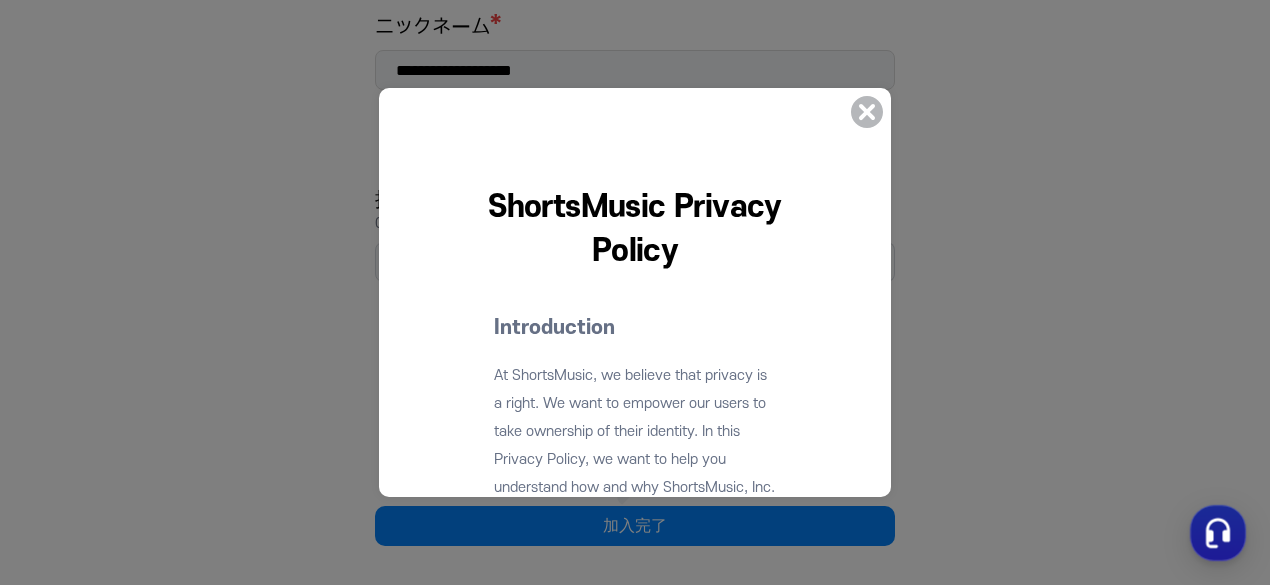 click 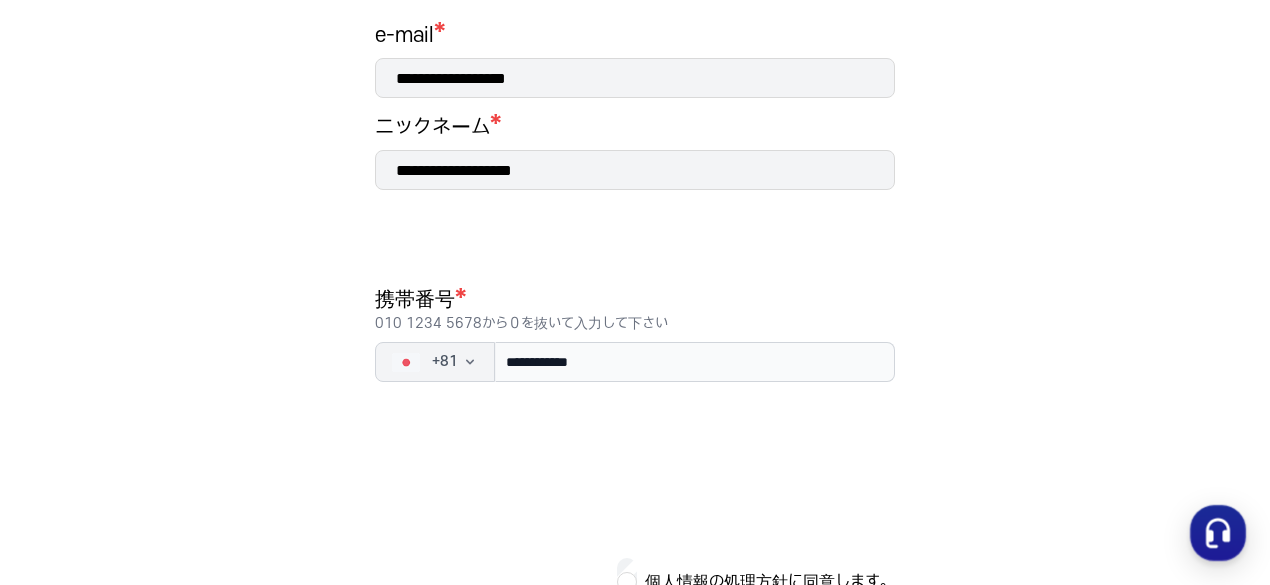 scroll, scrollTop: 438, scrollLeft: 0, axis: vertical 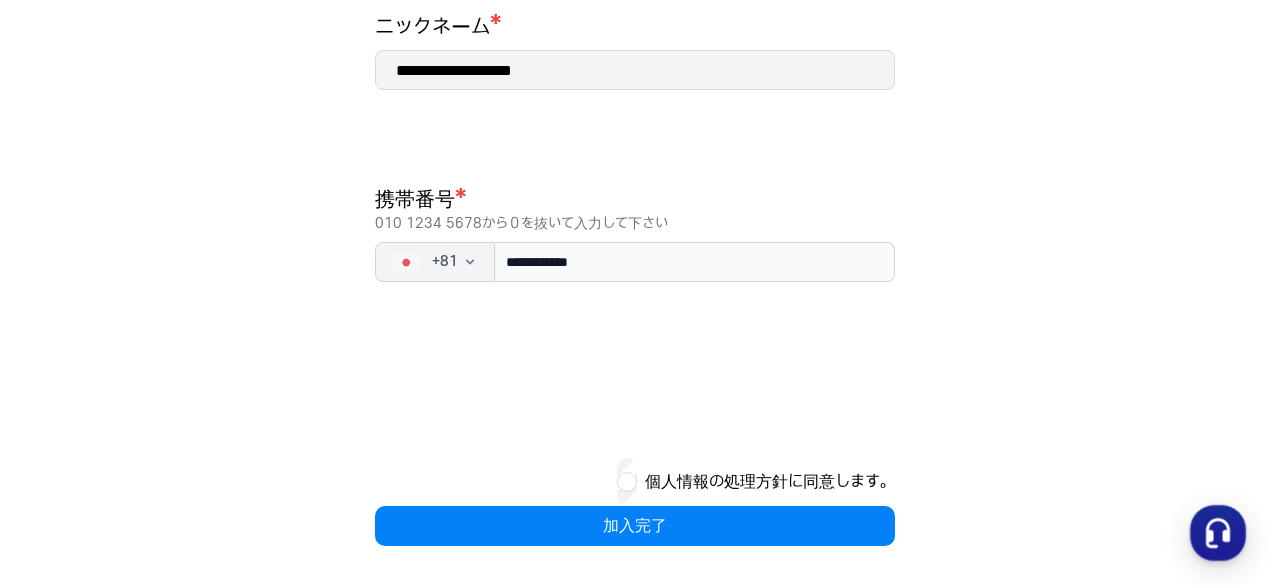 click on "個人情報の処理方針に同意します。" at bounding box center [770, 482] 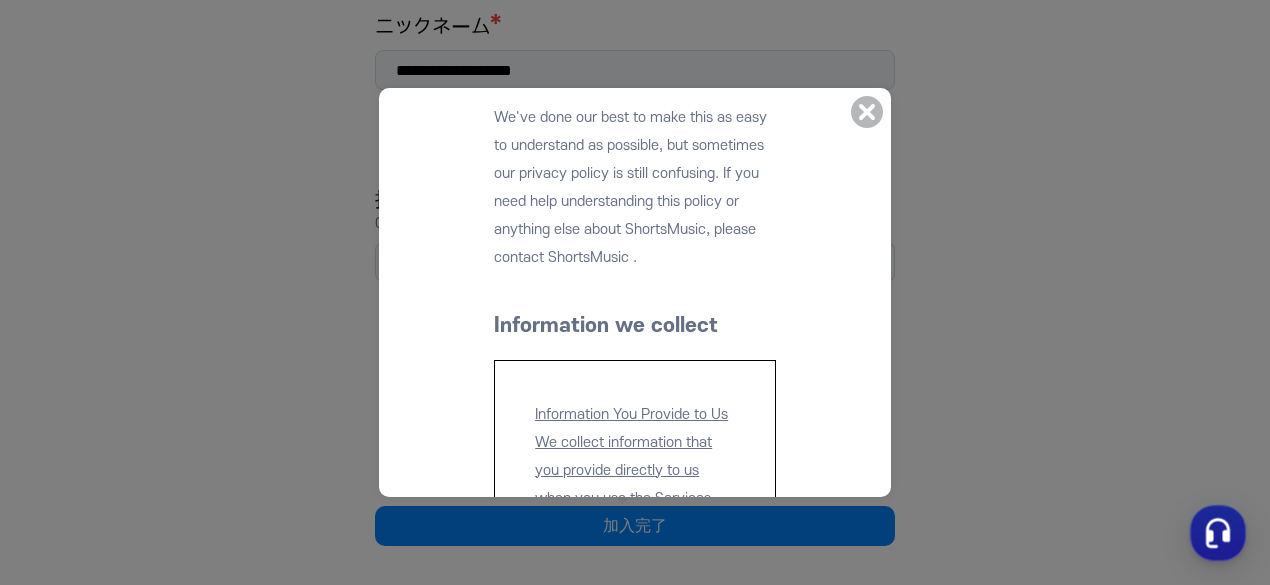 scroll, scrollTop: 1200, scrollLeft: 0, axis: vertical 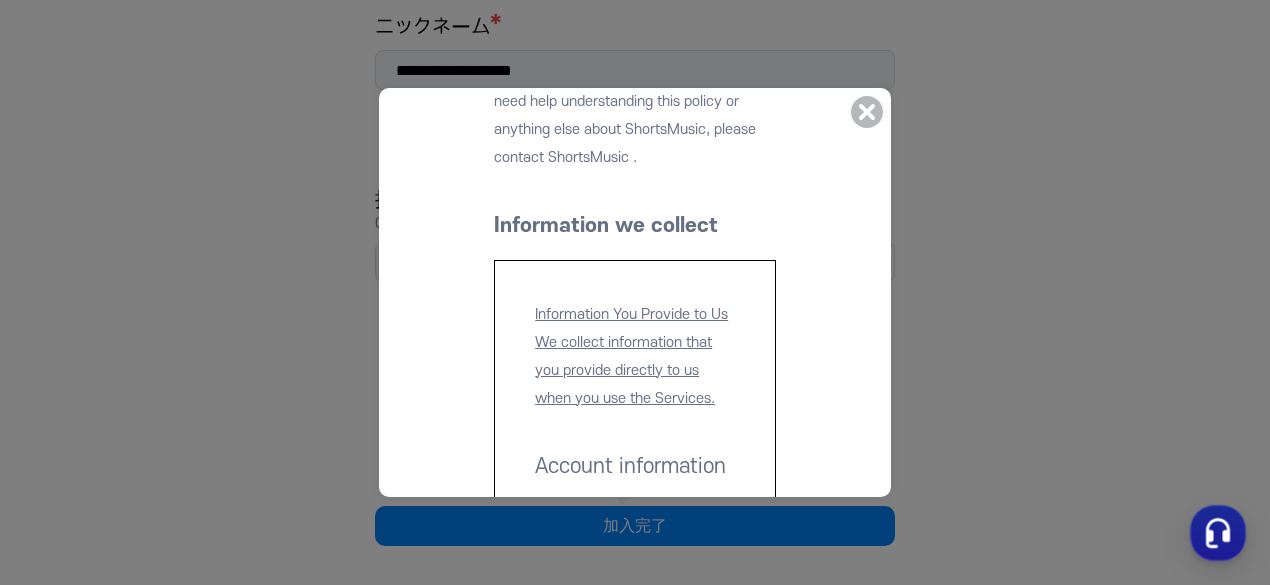 click at bounding box center (635, 9784) 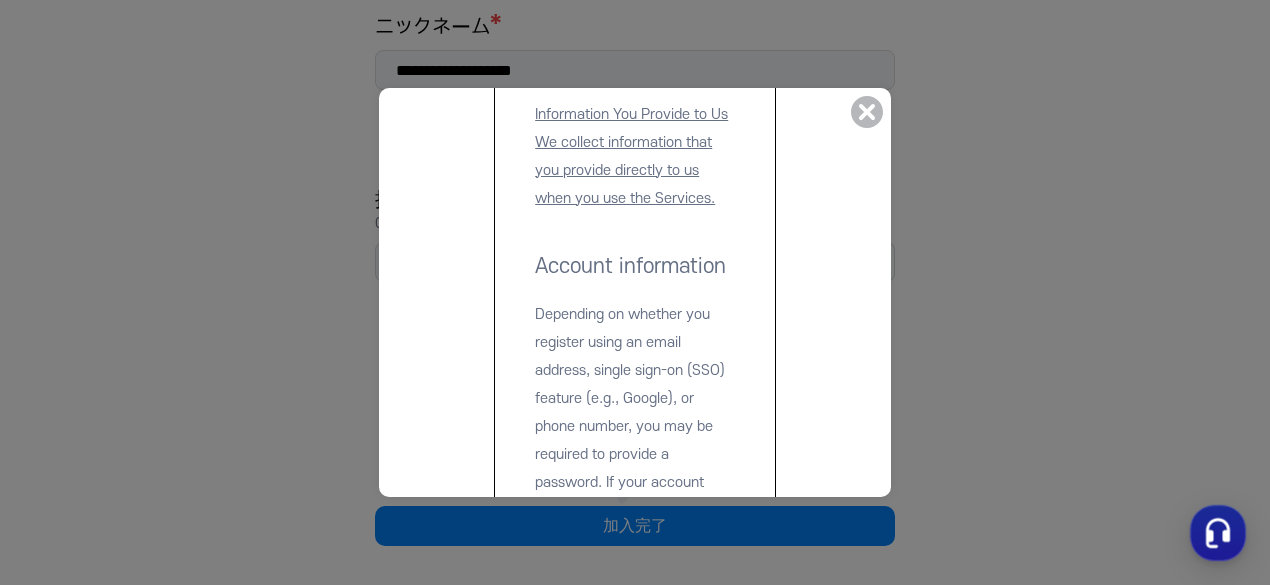 scroll, scrollTop: 1200, scrollLeft: 0, axis: vertical 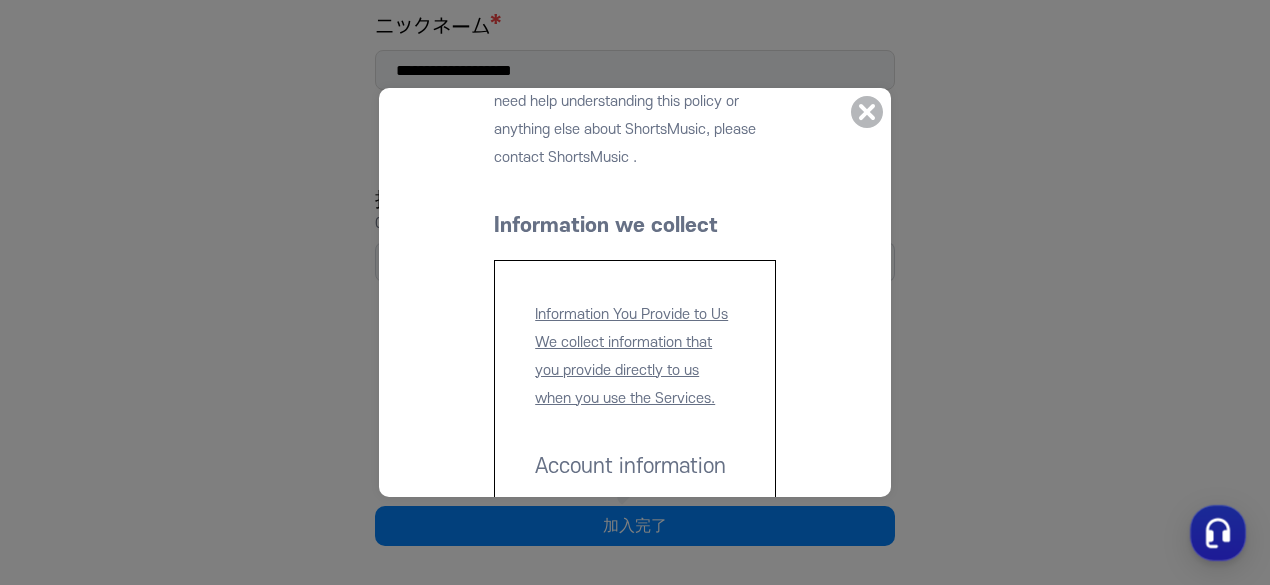 click at bounding box center (635, 9784) 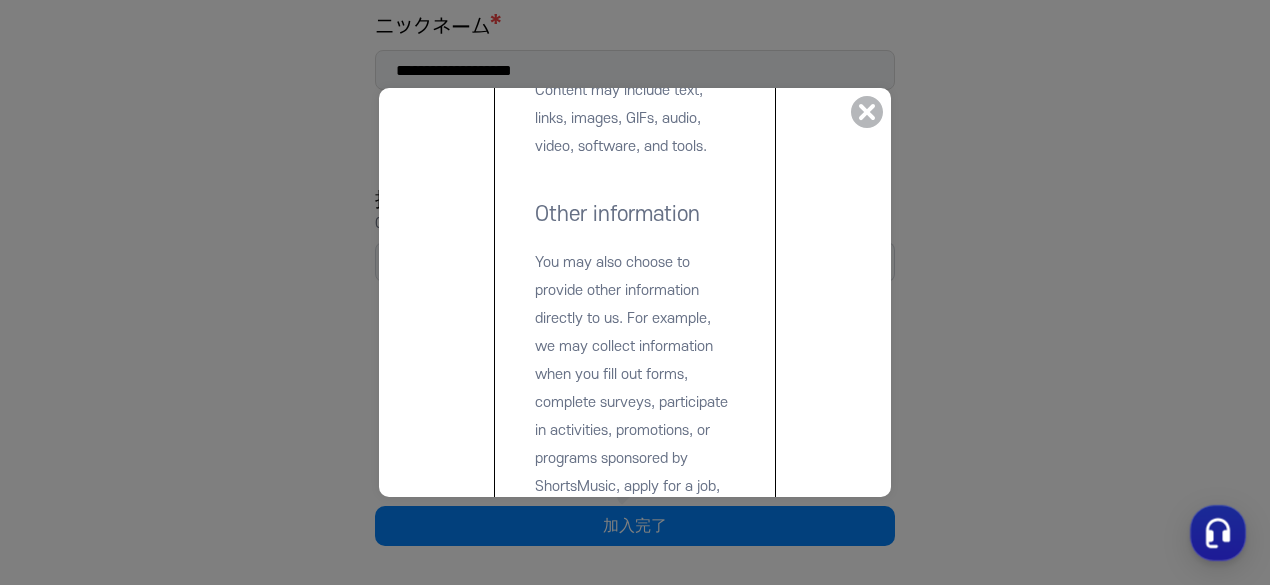 scroll, scrollTop: 2900, scrollLeft: 0, axis: vertical 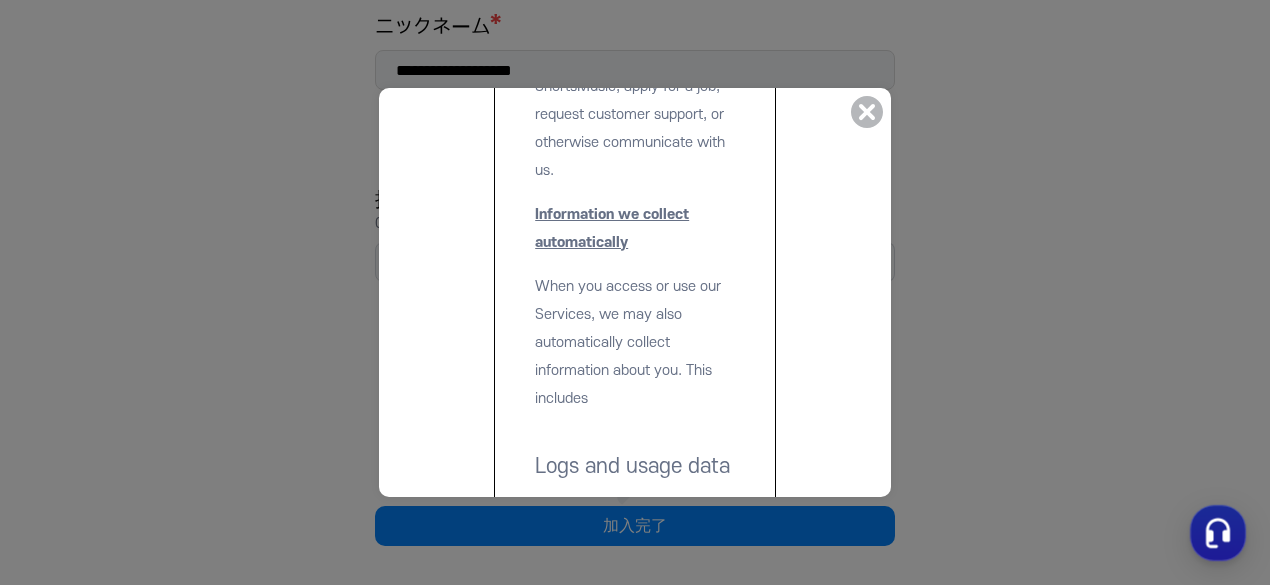 click at bounding box center [635, 8084] 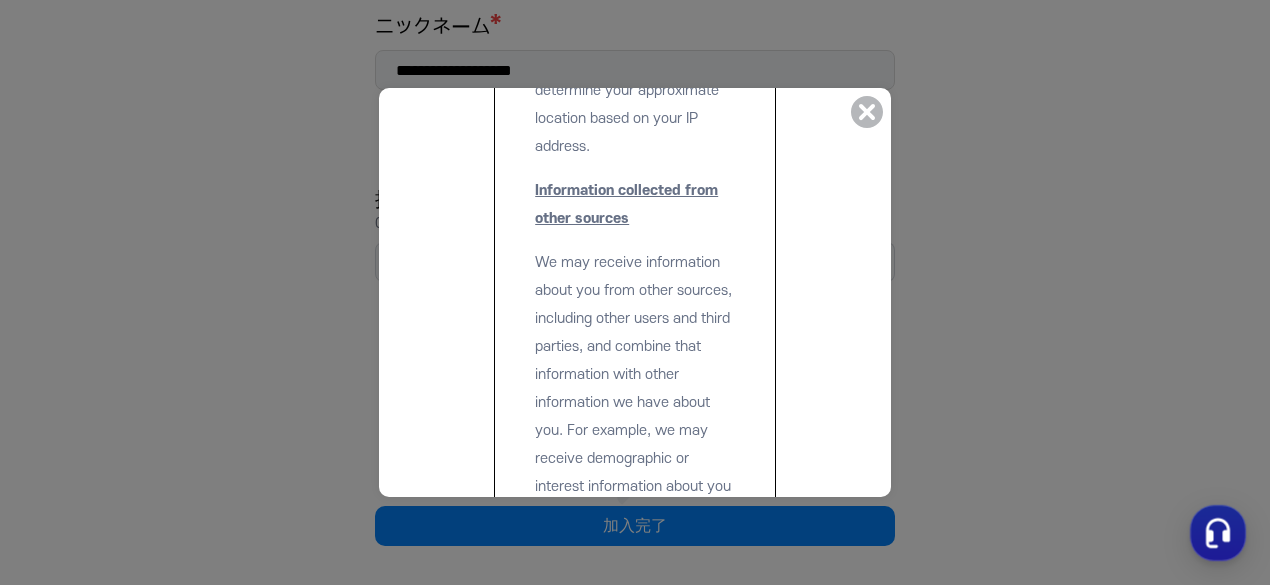 scroll, scrollTop: 3900, scrollLeft: 0, axis: vertical 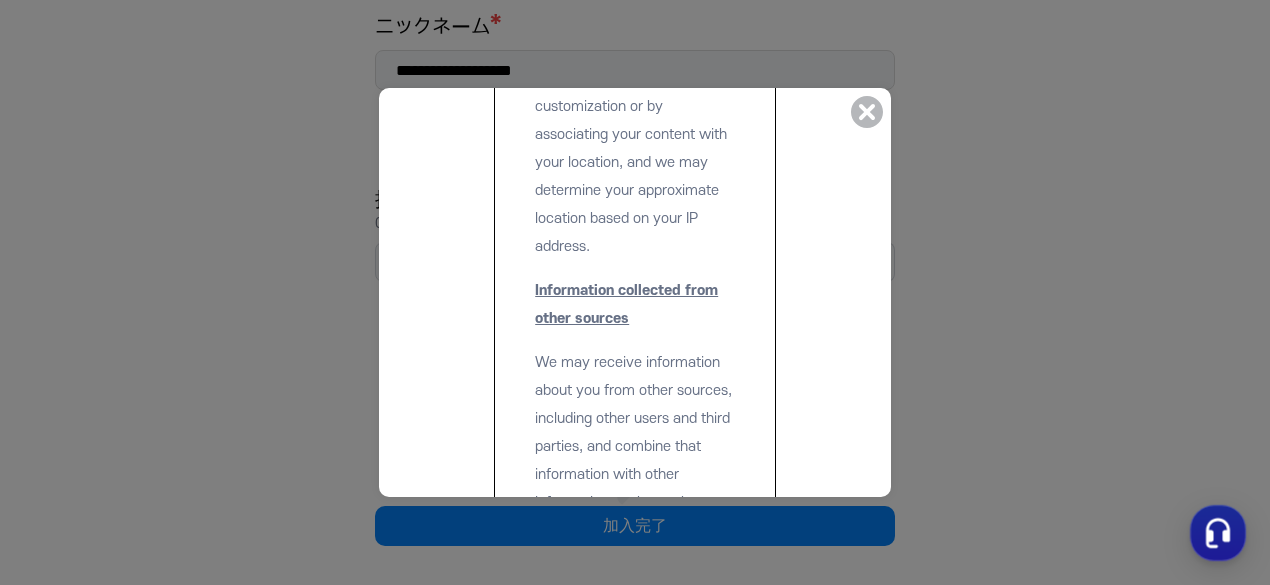 click at bounding box center (635, 7084) 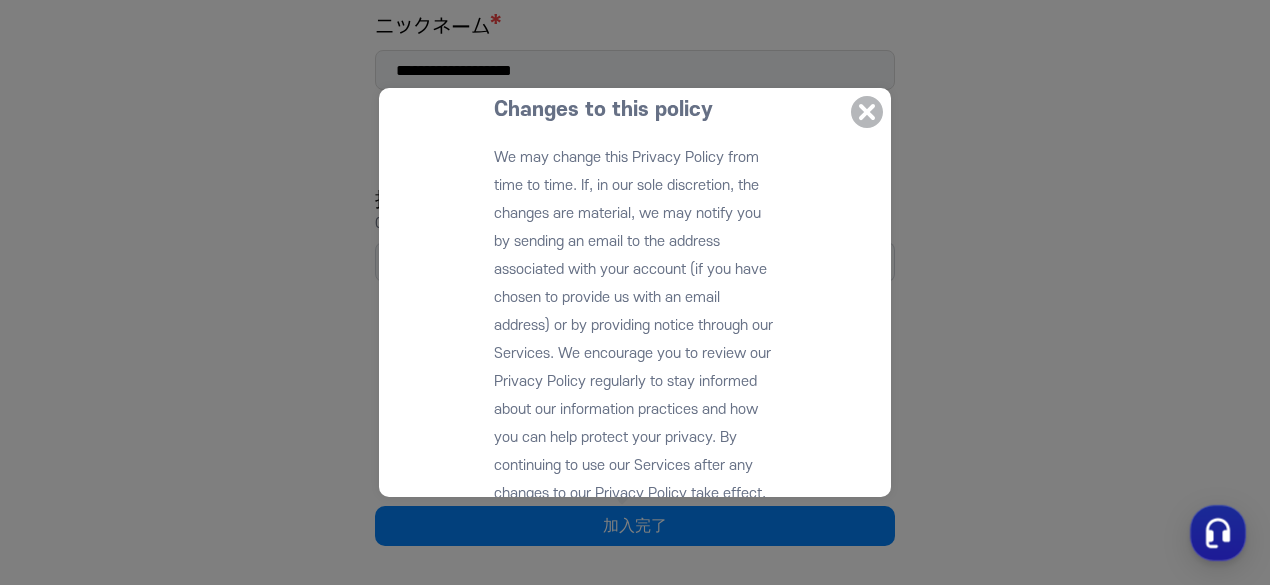 scroll, scrollTop: 21312, scrollLeft: 0, axis: vertical 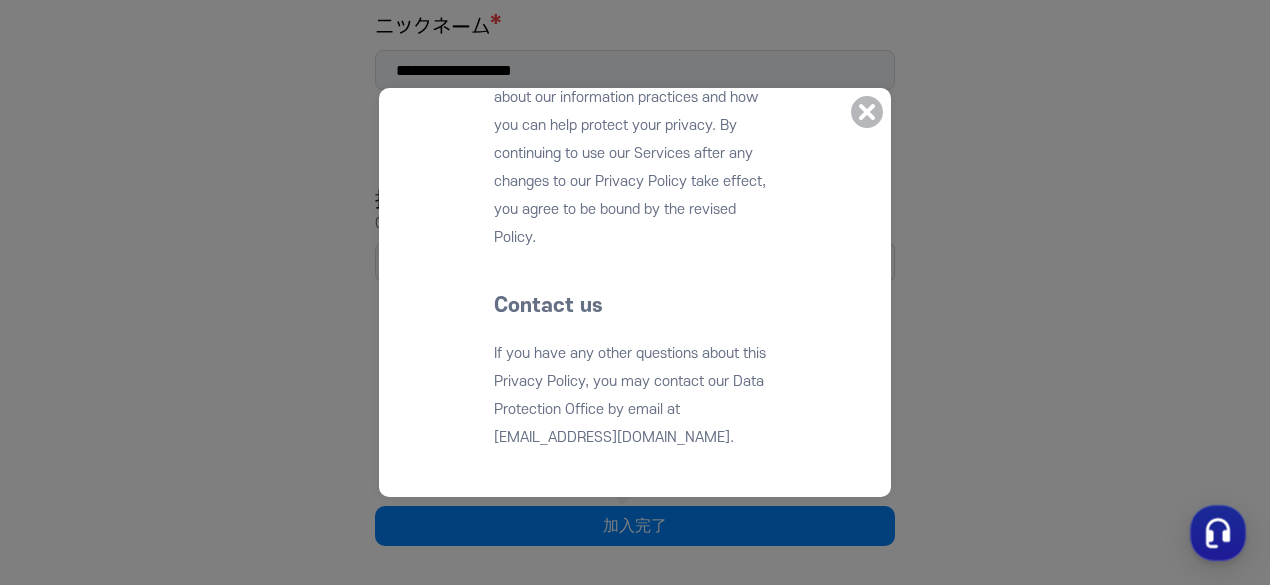 click at bounding box center (635, -10328) 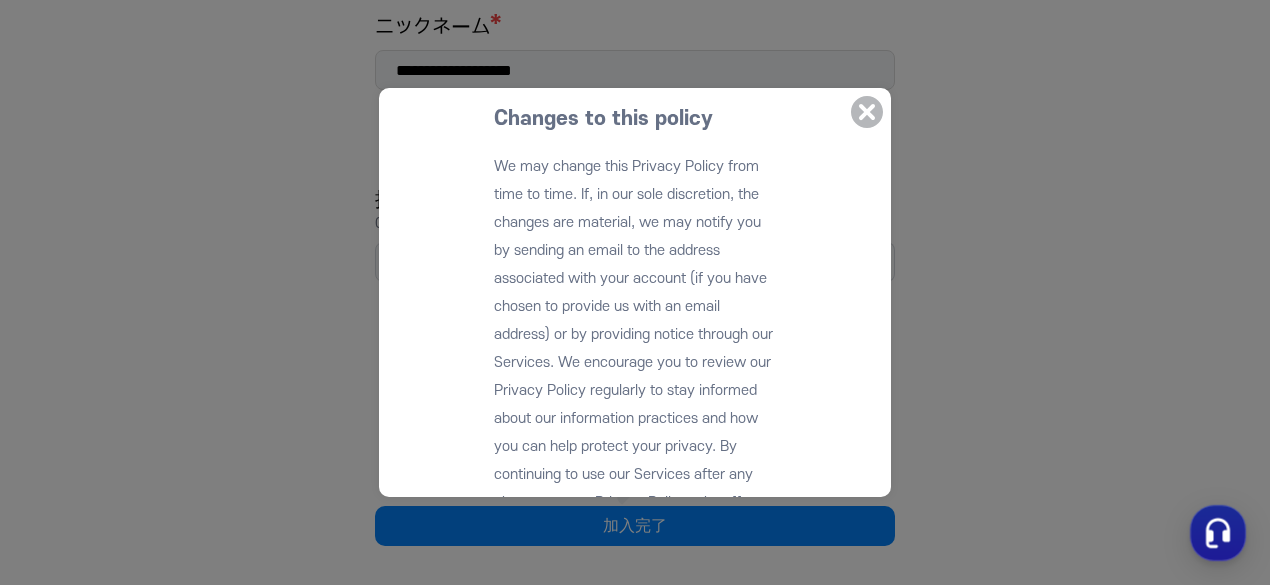 scroll, scrollTop: 21091, scrollLeft: 0, axis: vertical 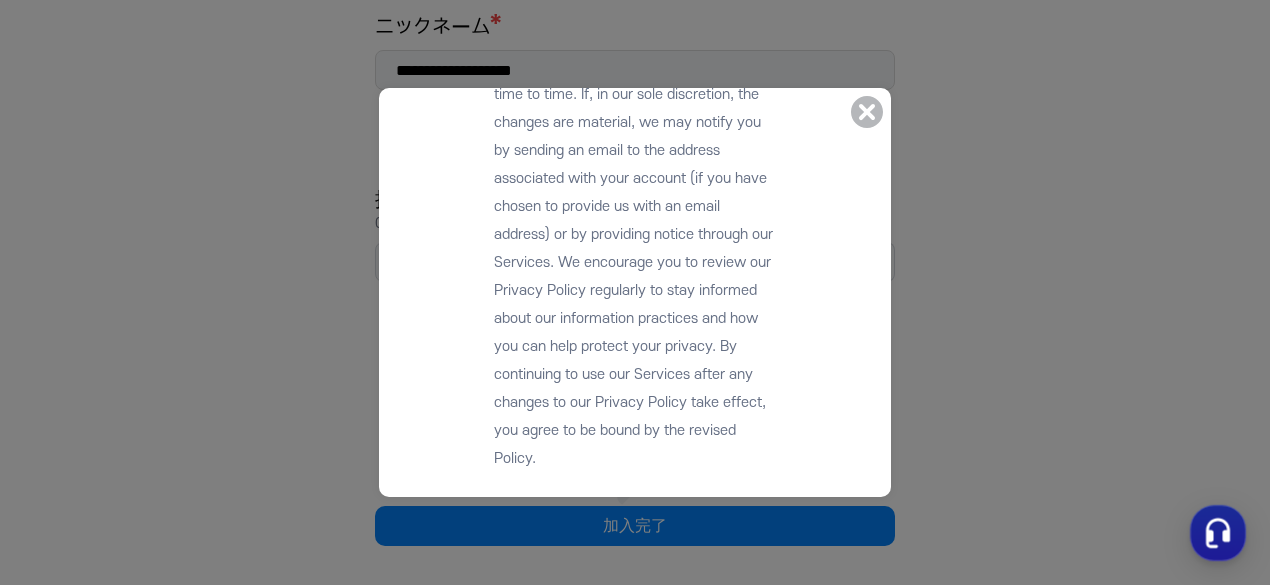 click 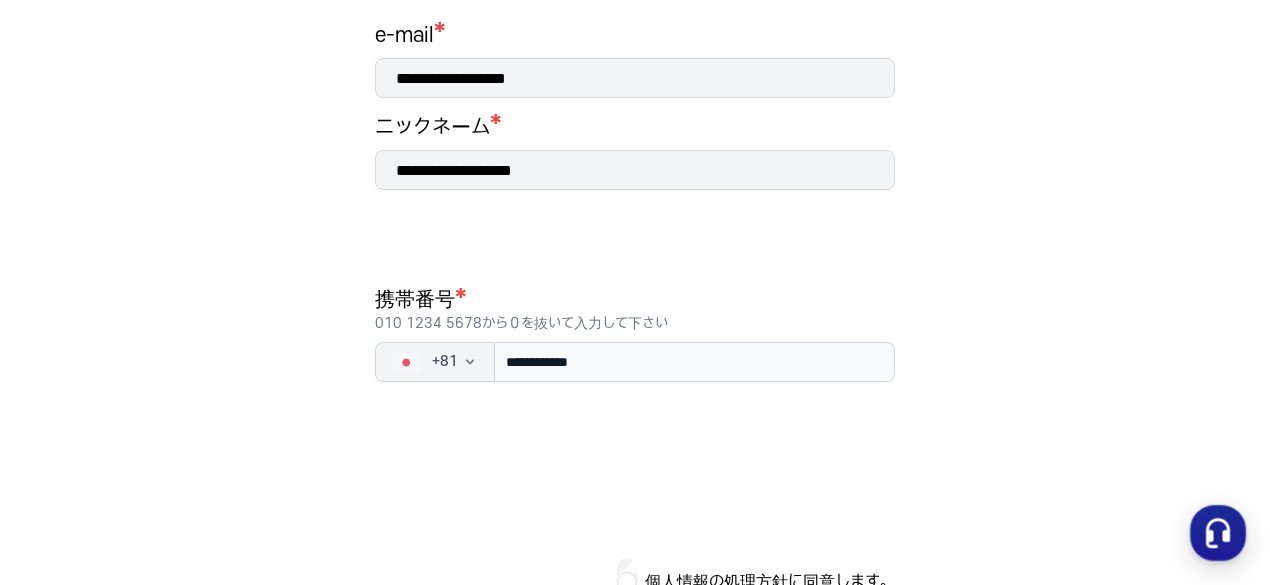 scroll, scrollTop: 438, scrollLeft: 0, axis: vertical 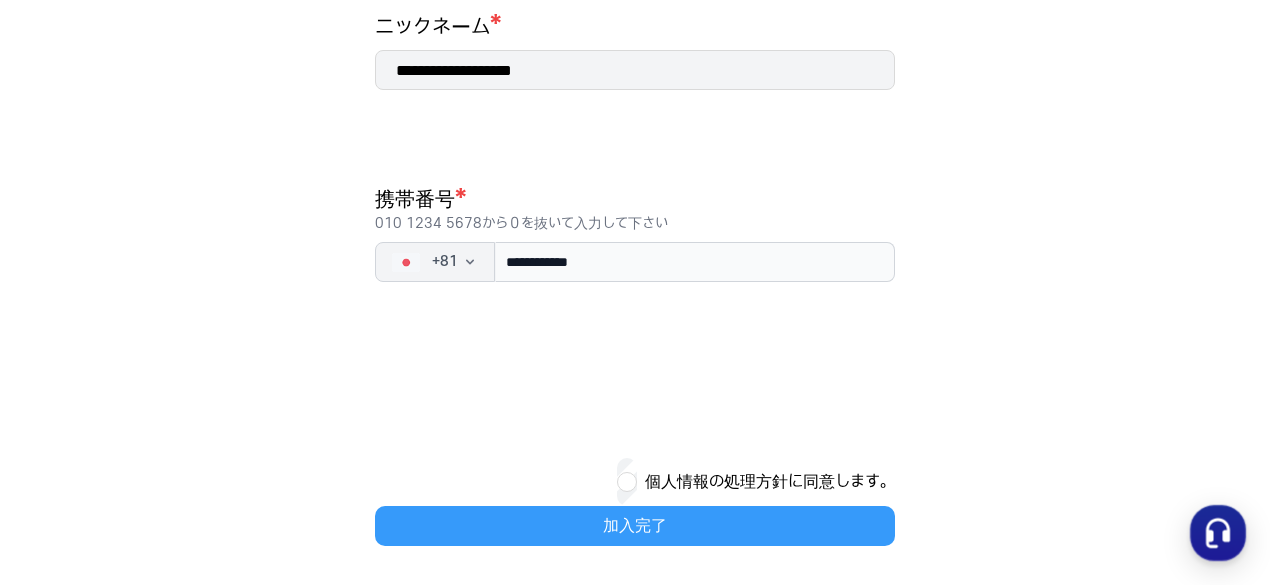 click on "加入完了" at bounding box center (635, 526) 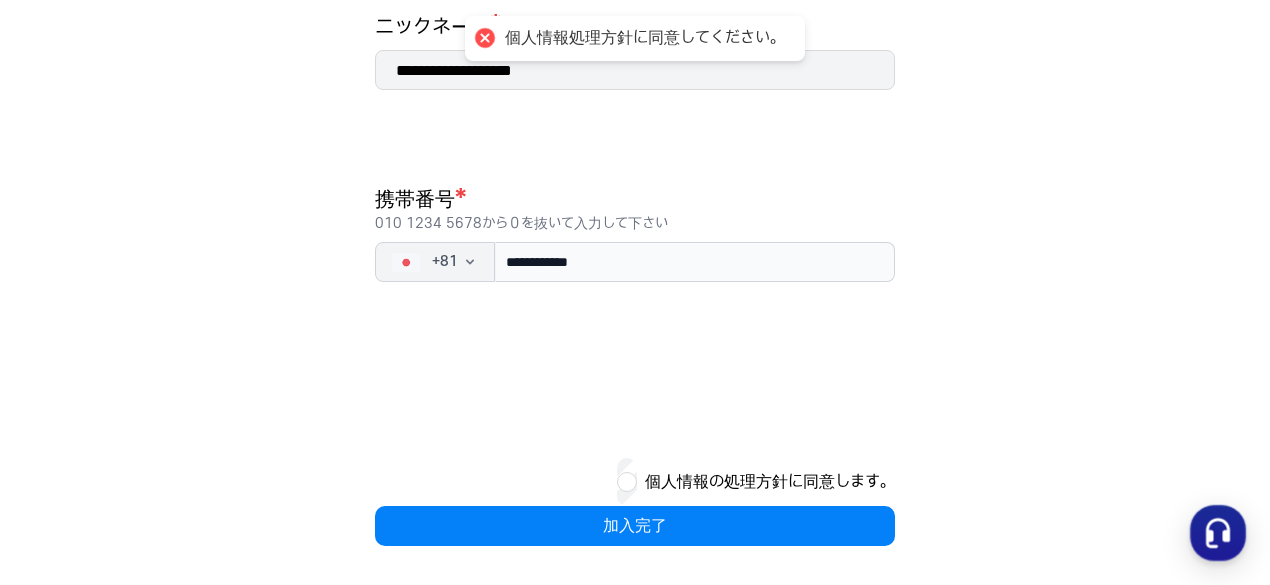 click on "**********" at bounding box center (635, 114) 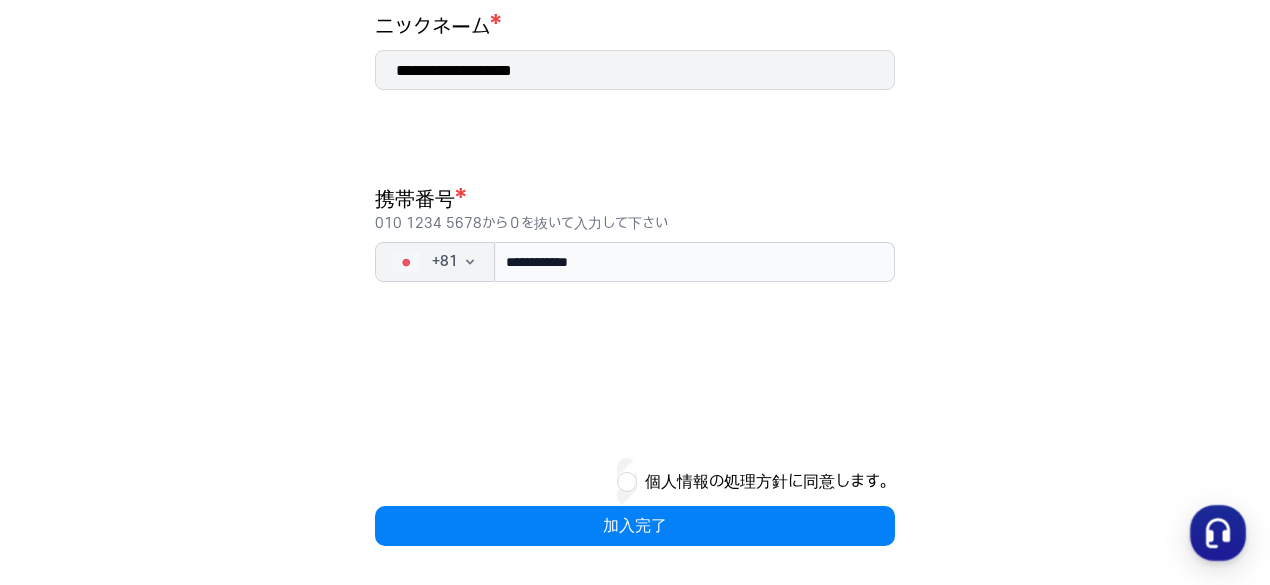 click on "個人情報の処理方針に同意します。" at bounding box center [770, 482] 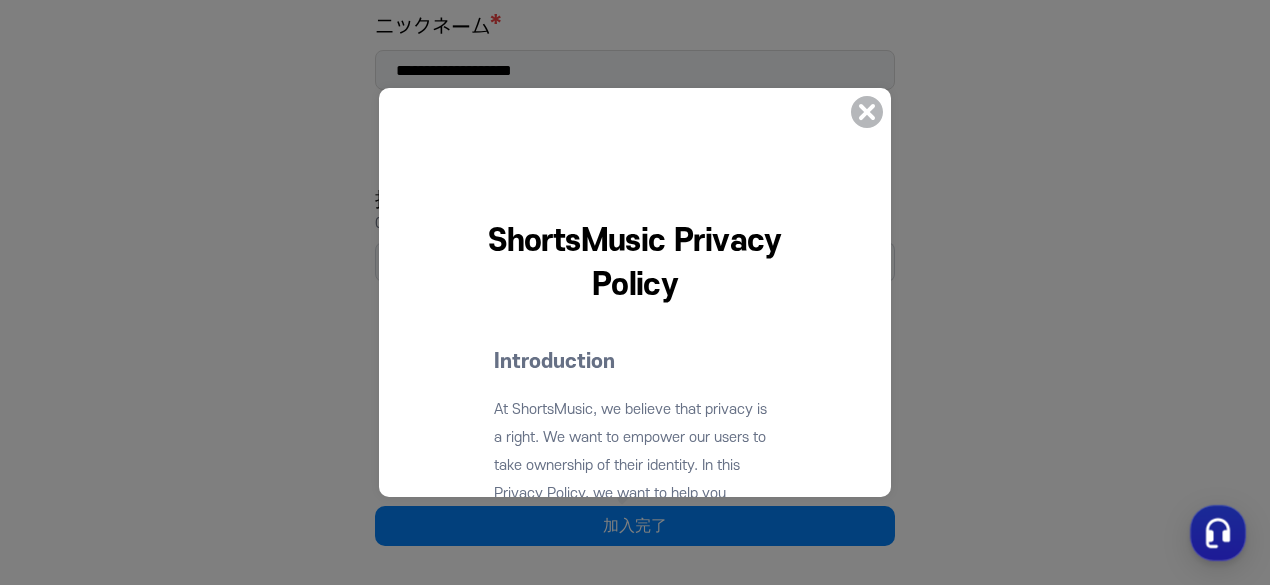 click at bounding box center [635, 10984] 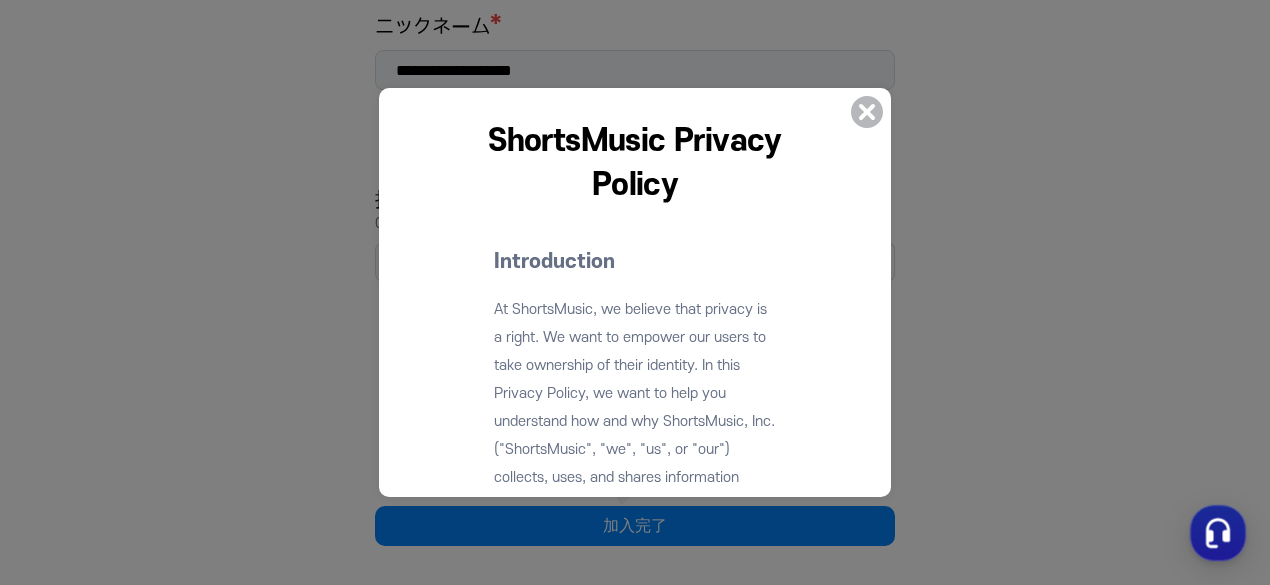 scroll, scrollTop: 500, scrollLeft: 0, axis: vertical 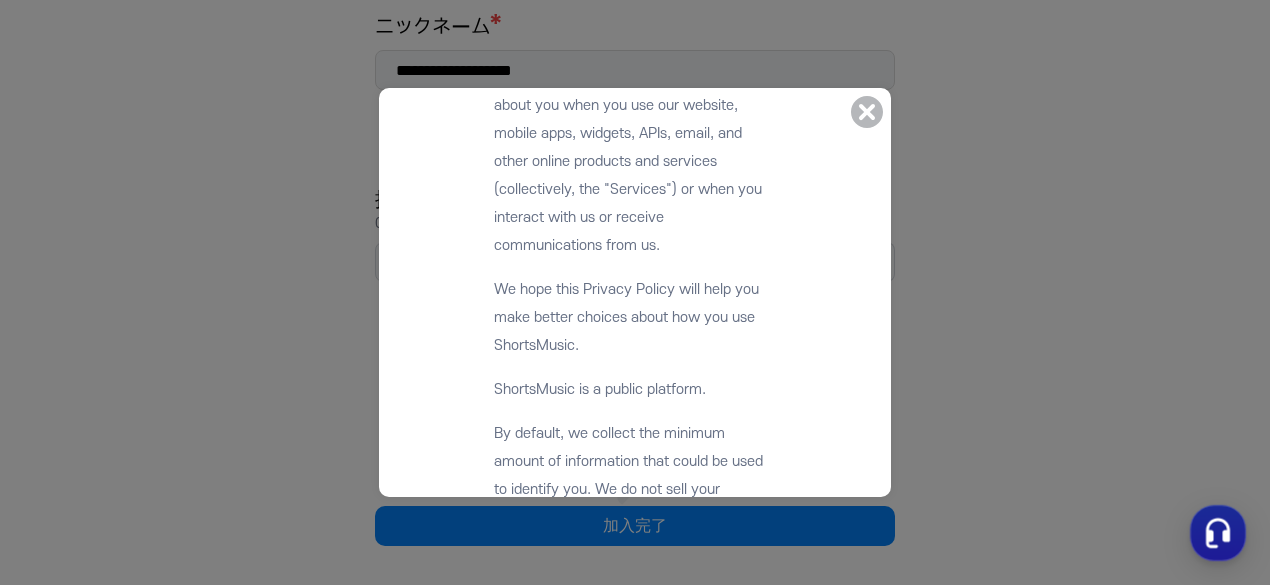 click at bounding box center (635, 10484) 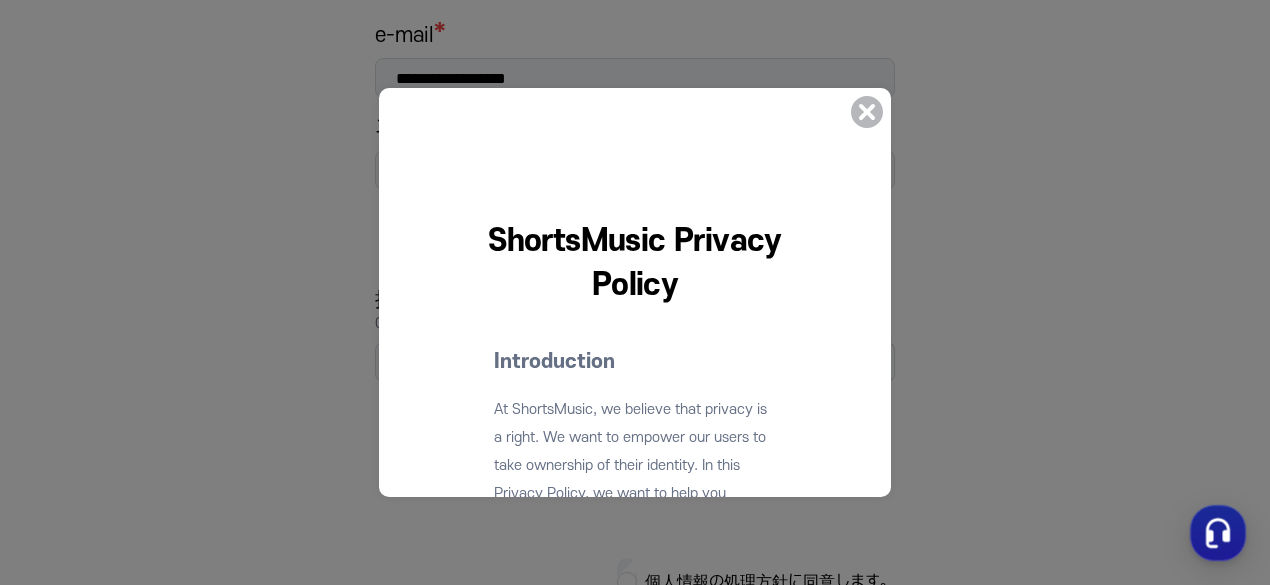 scroll, scrollTop: 438, scrollLeft: 0, axis: vertical 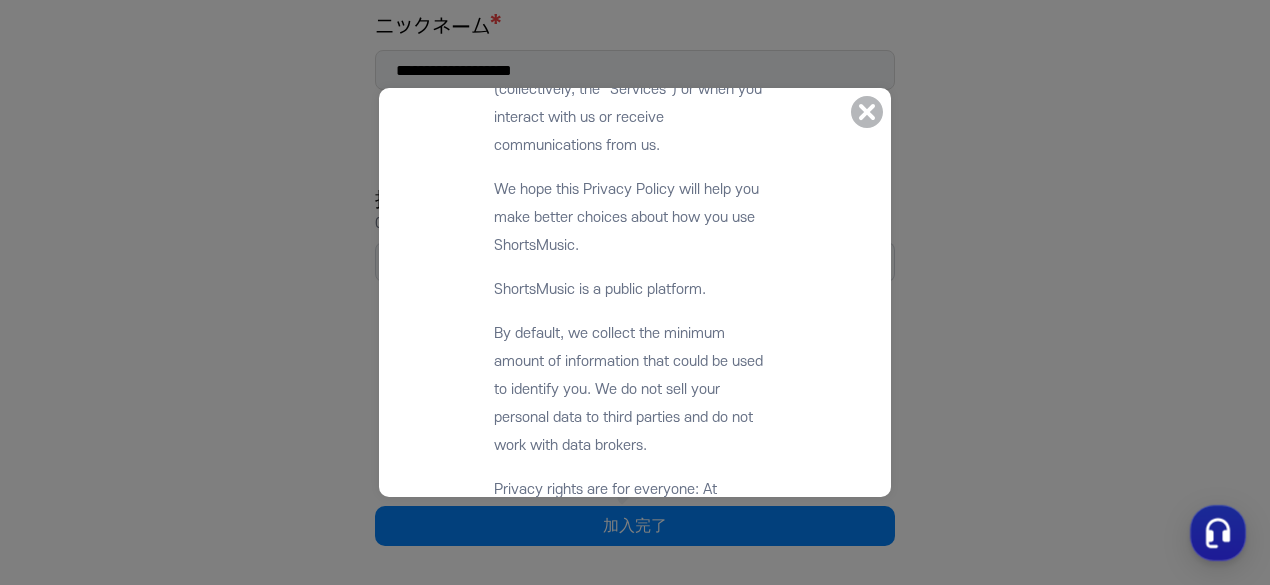 click at bounding box center (635, 10384) 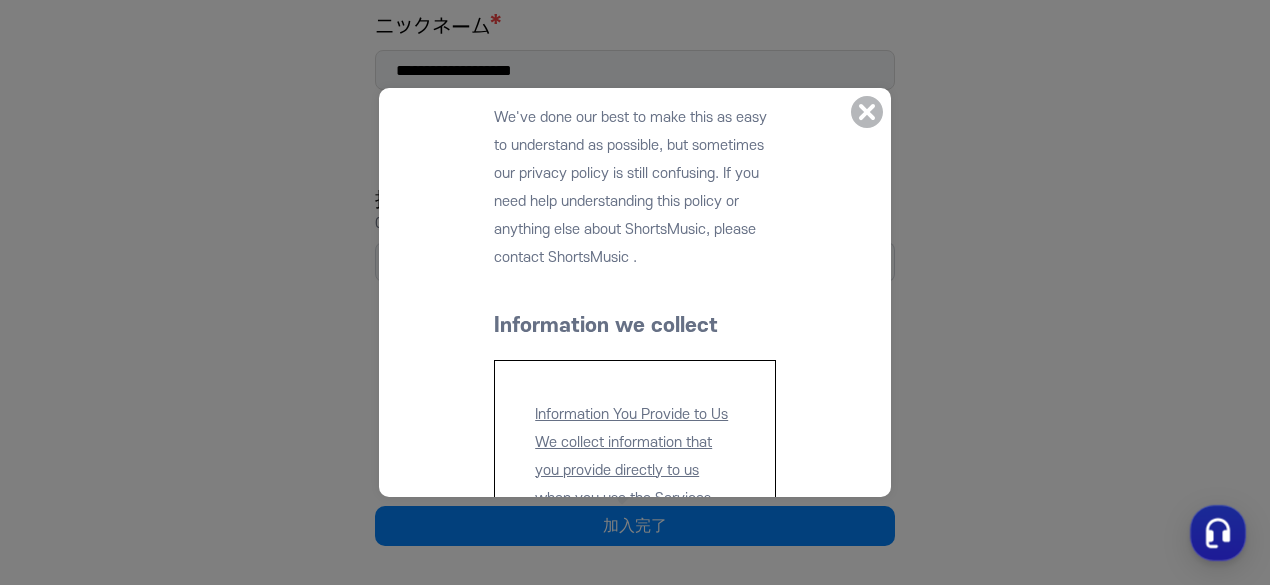 click at bounding box center (635, 9884) 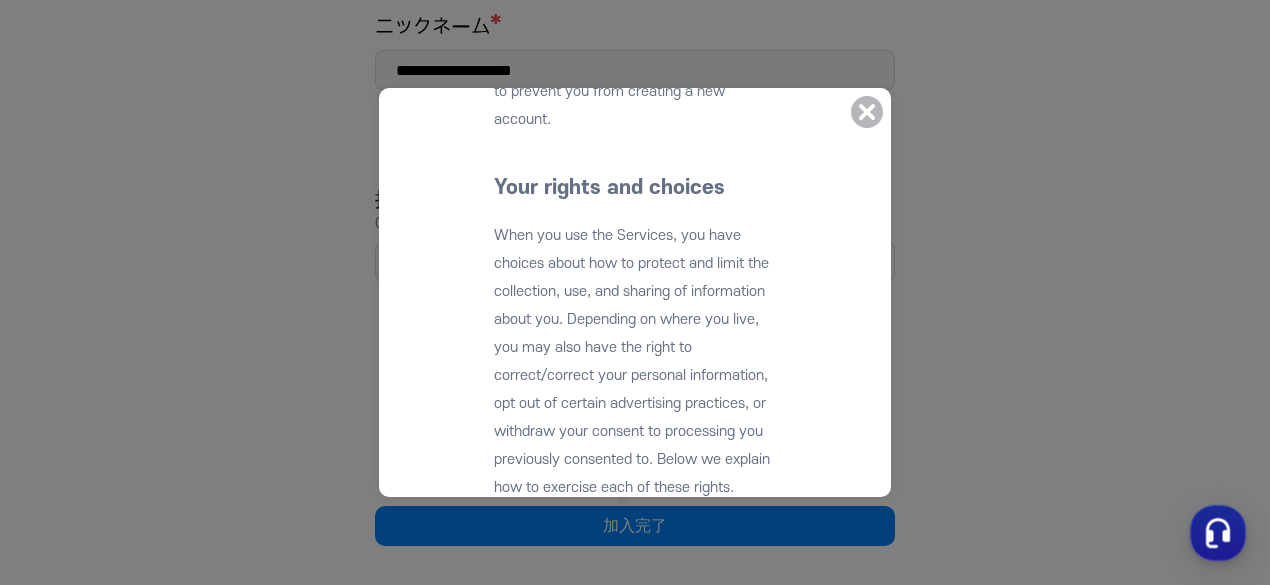 scroll, scrollTop: 10500, scrollLeft: 0, axis: vertical 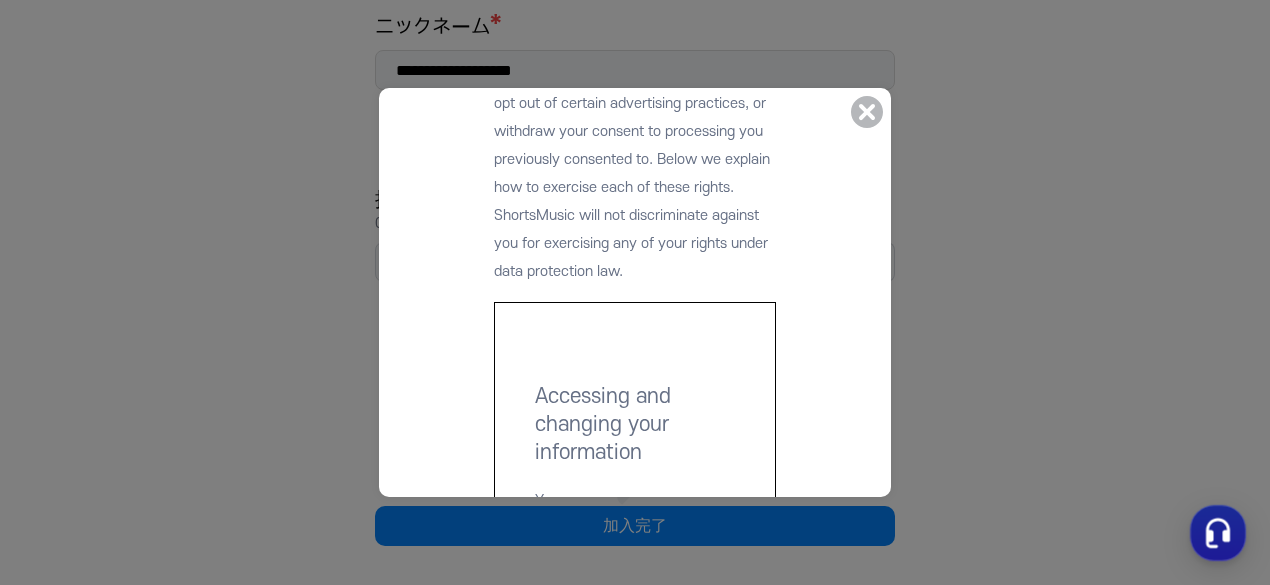 click at bounding box center (635, 484) 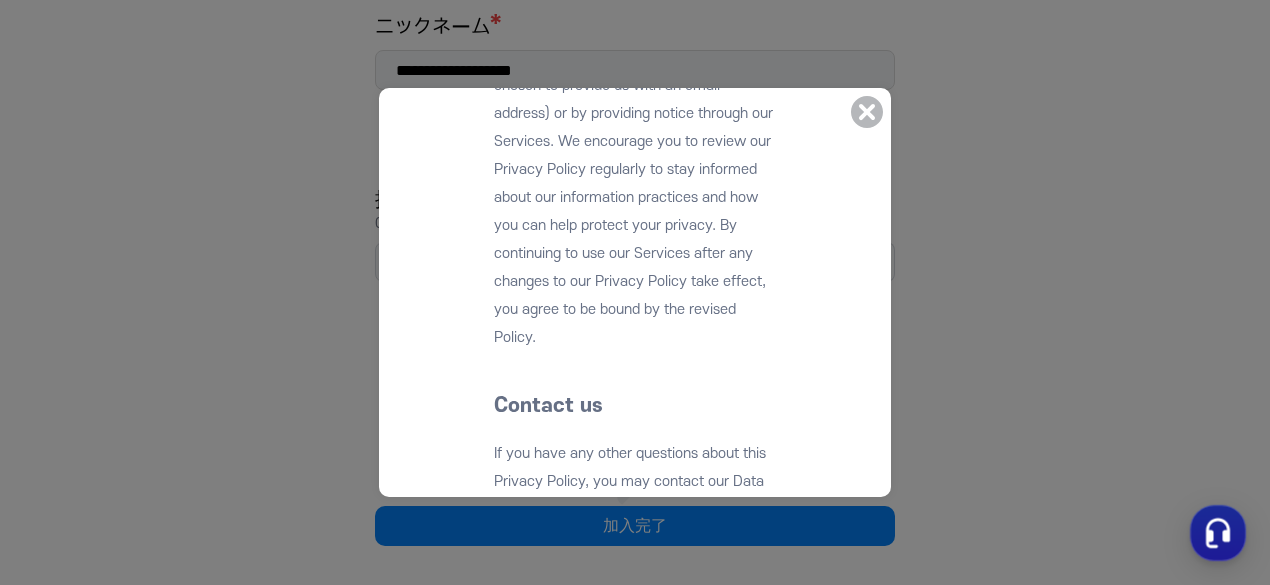 scroll, scrollTop: 21312, scrollLeft: 0, axis: vertical 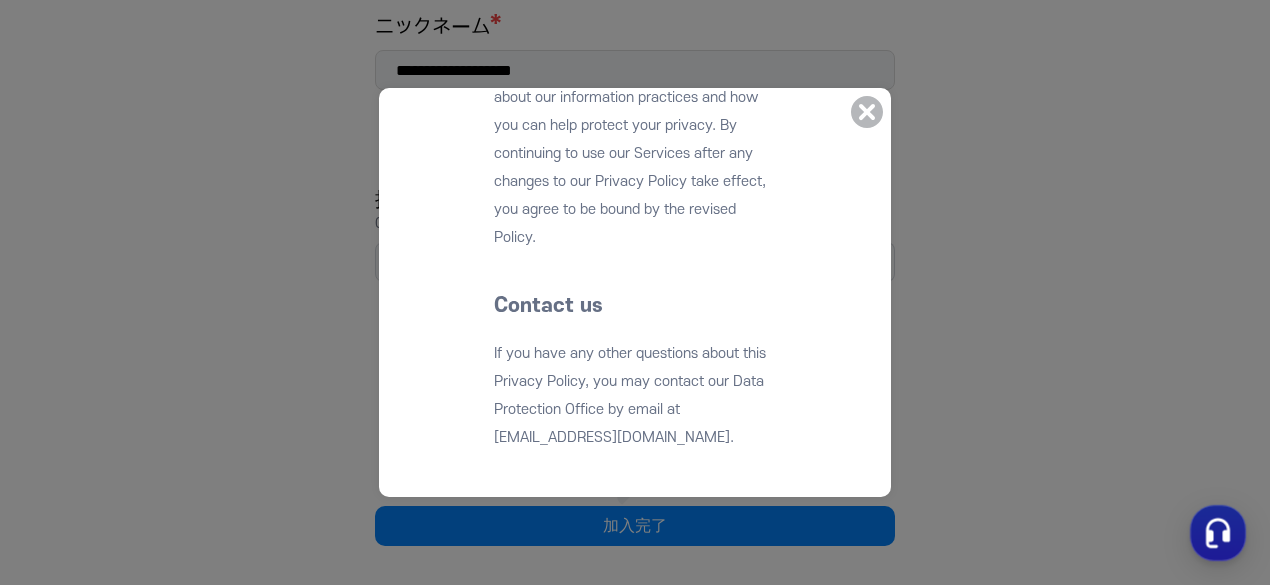 click at bounding box center (635, -10328) 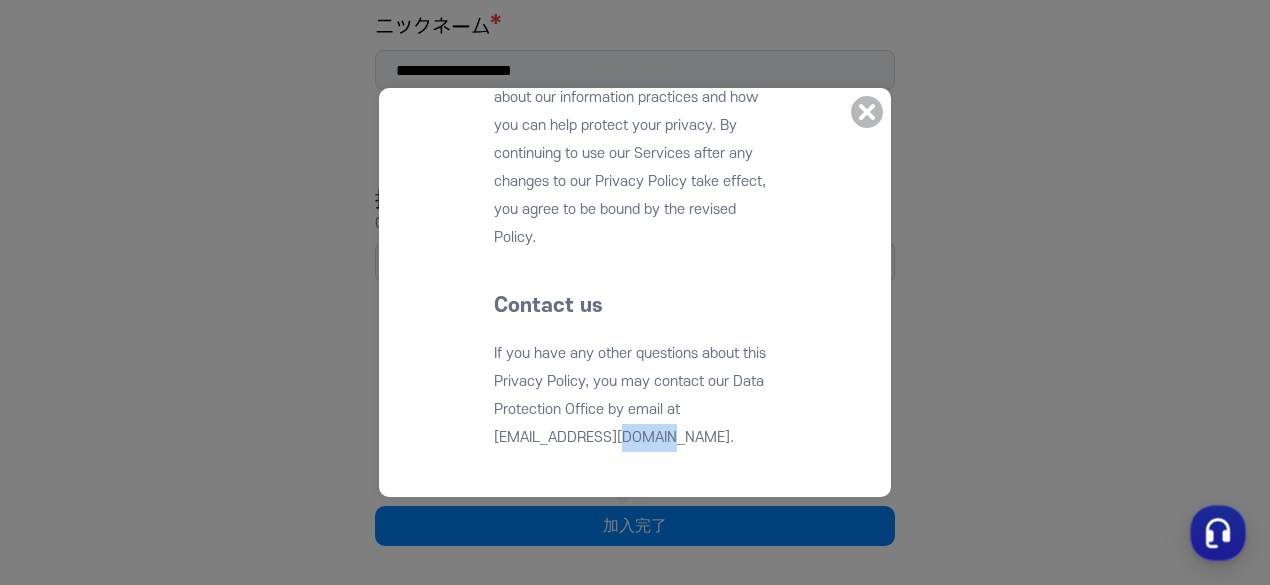 drag, startPoint x: 612, startPoint y: 464, endPoint x: 734, endPoint y: 465, distance: 122.0041 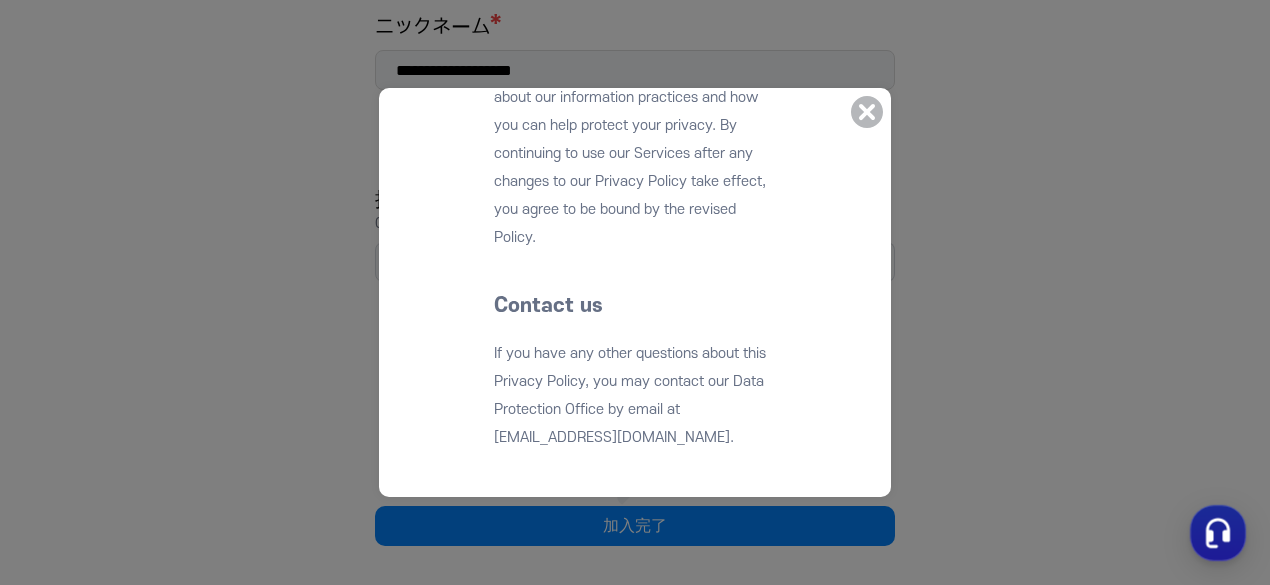 click at bounding box center (635, -10328) 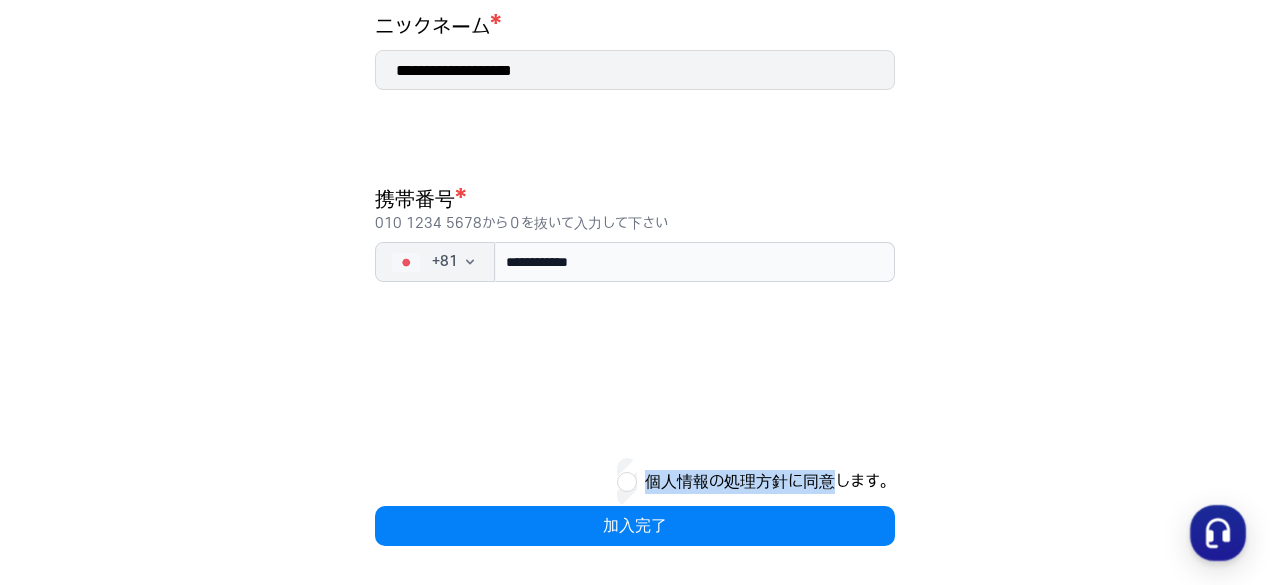 drag, startPoint x: 636, startPoint y: 483, endPoint x: 834, endPoint y: 481, distance: 198.0101 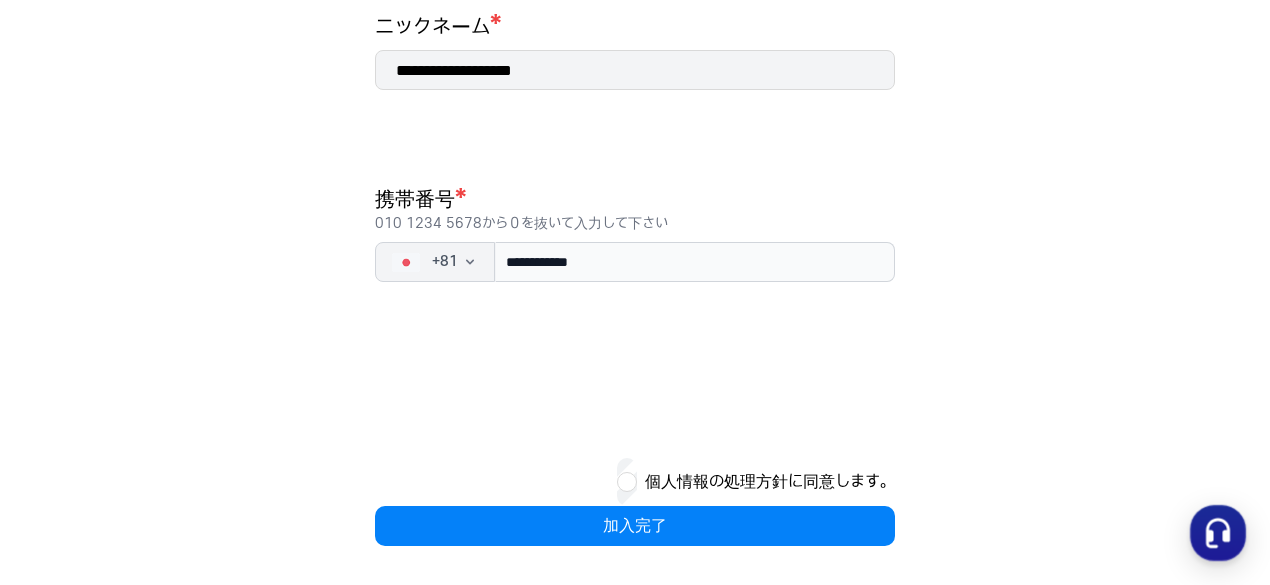 click on "**********" at bounding box center (635, 114) 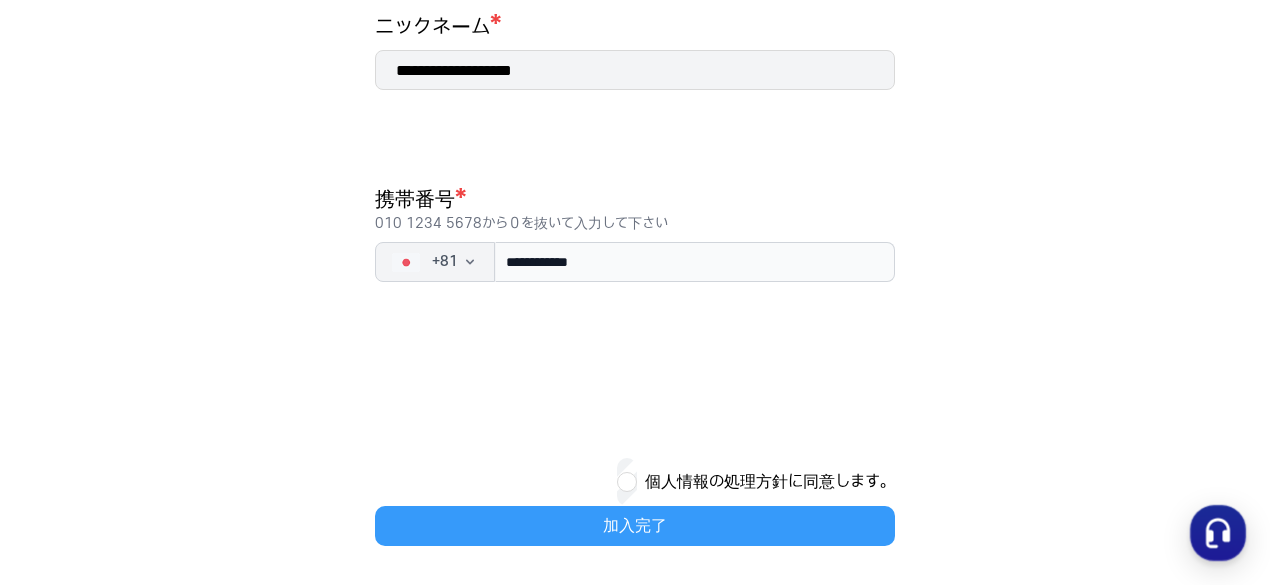 click on "加入完了" at bounding box center (635, 526) 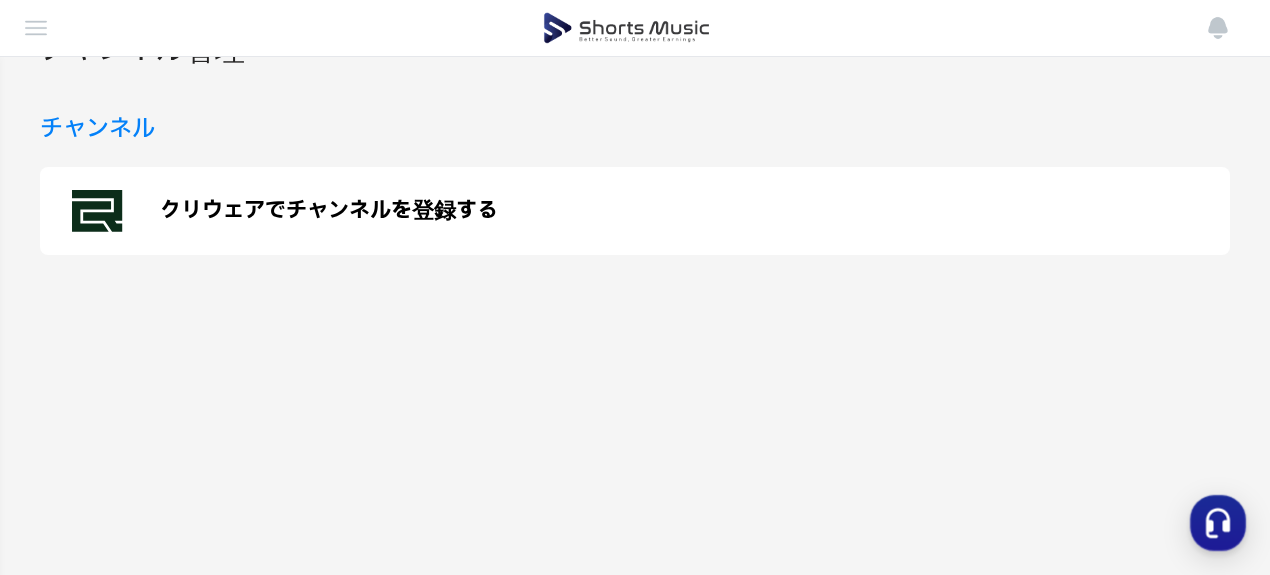 scroll, scrollTop: 0, scrollLeft: 0, axis: both 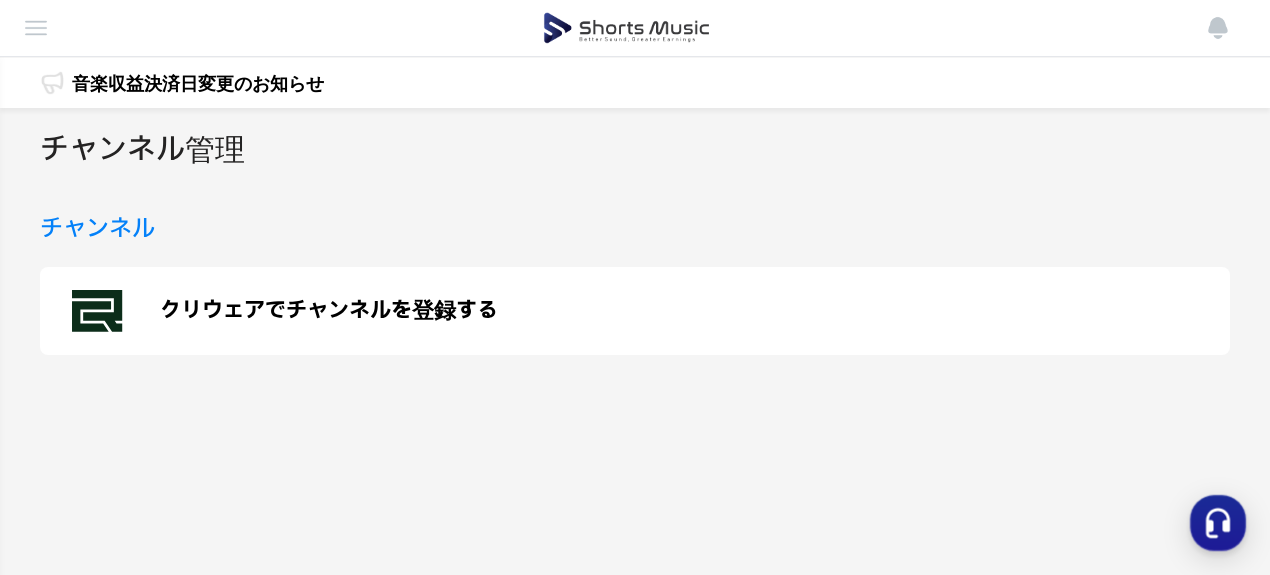 click on "クリウェアでチャンネルを登録する" at bounding box center (329, 311) 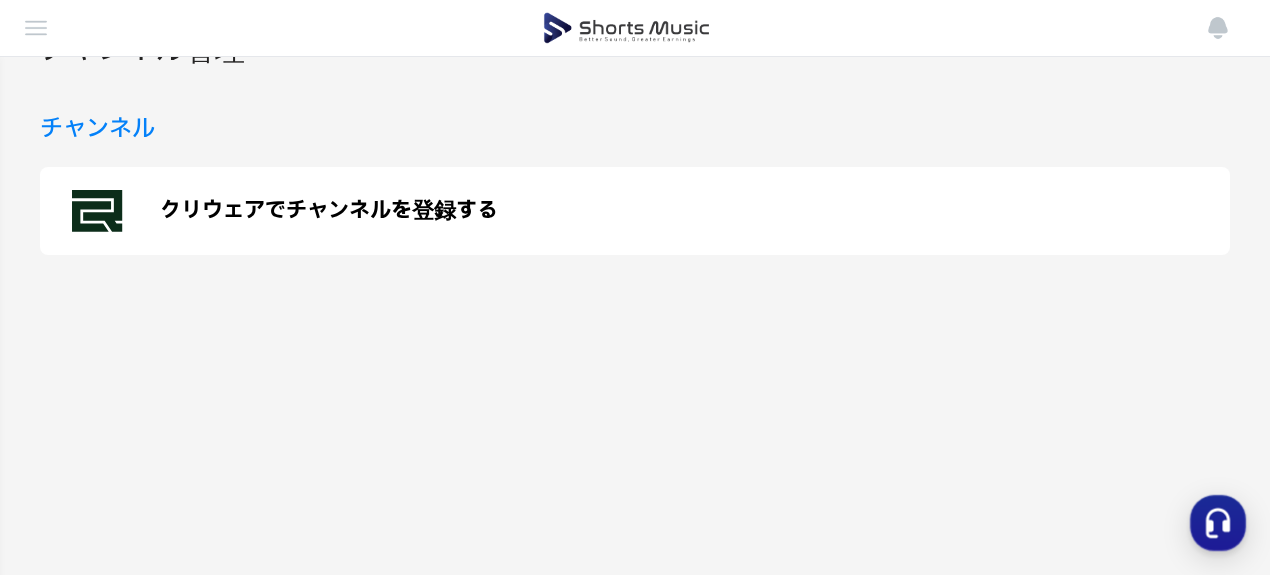 scroll, scrollTop: 0, scrollLeft: 0, axis: both 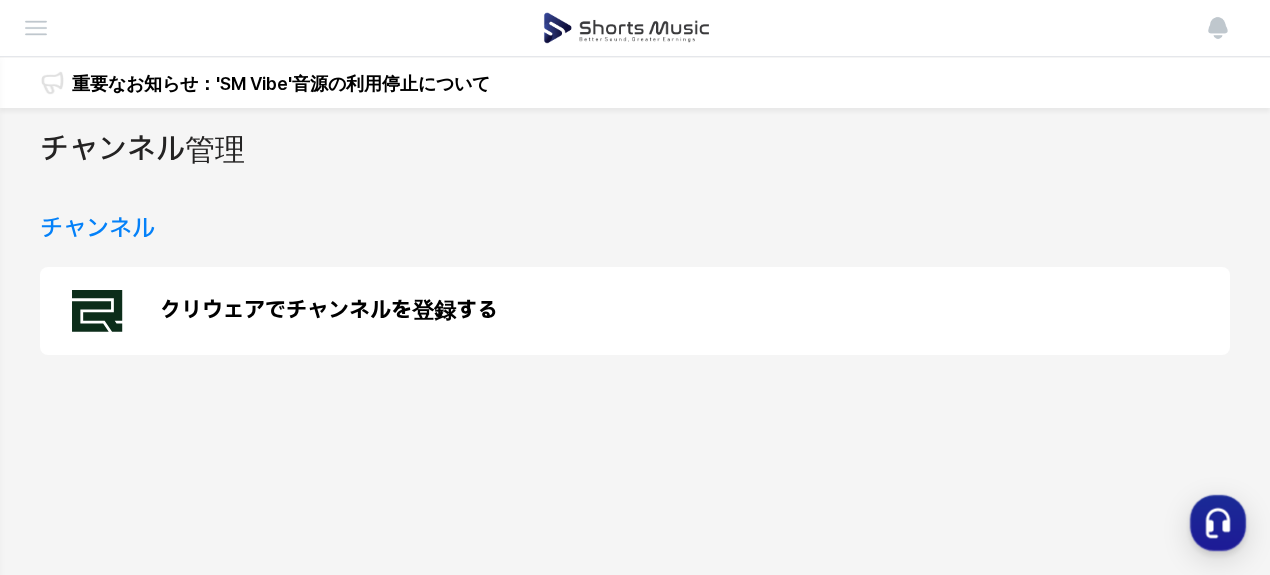 click on "ダッシュボード" at bounding box center [0, 0] 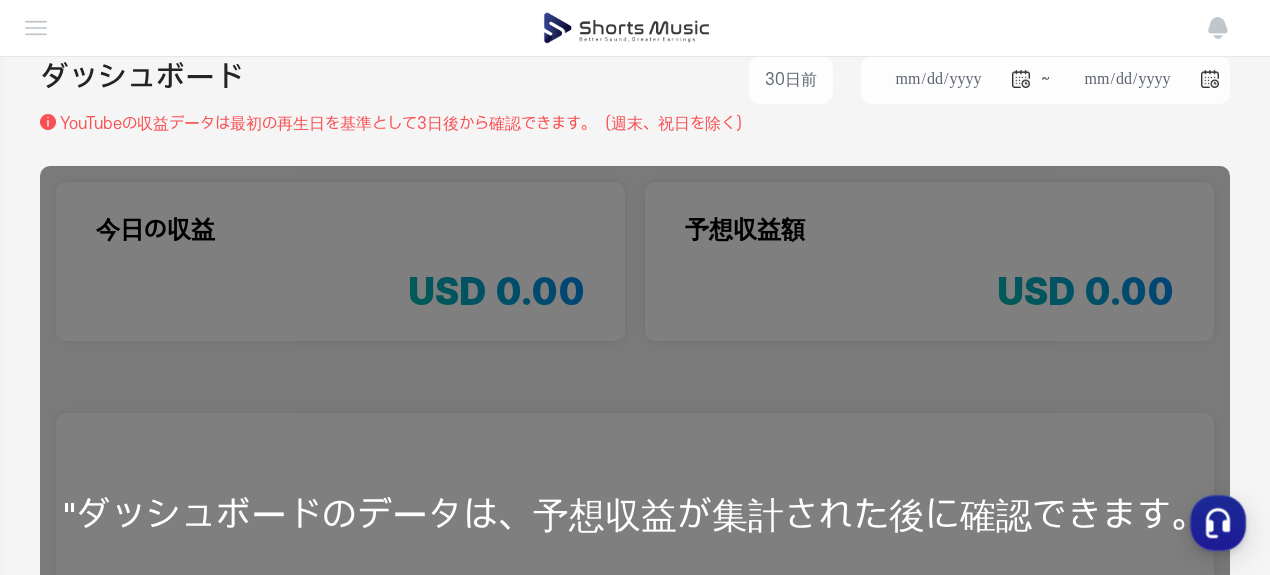 scroll, scrollTop: 0, scrollLeft: 0, axis: both 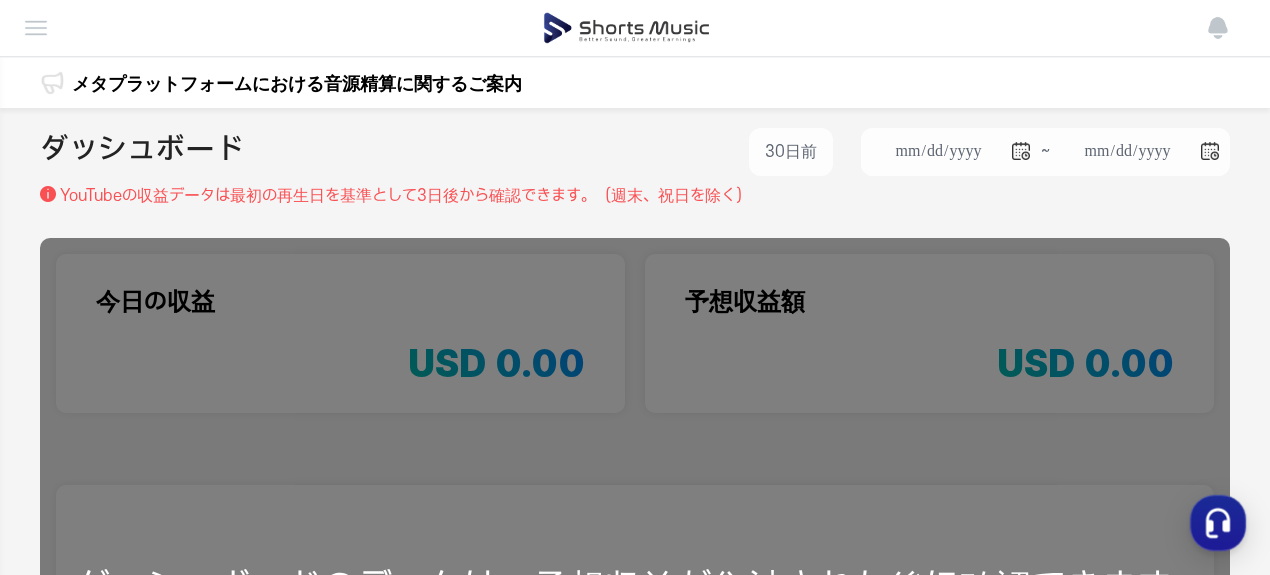click on "チャンネル管理" at bounding box center (0, 0) 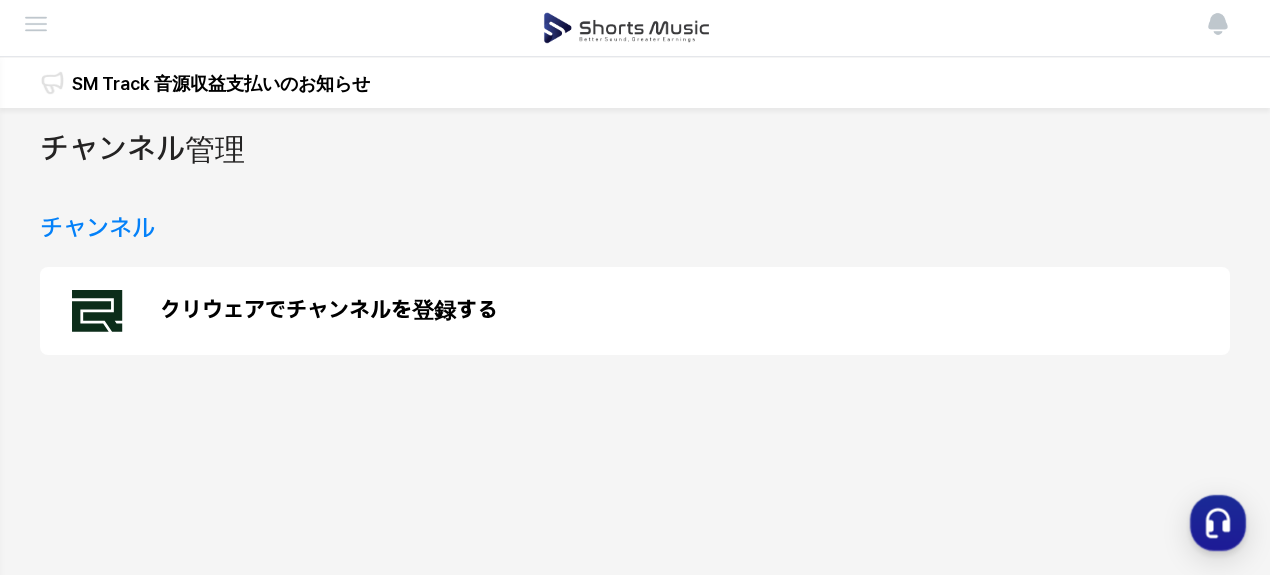 click on "実績管理" at bounding box center (0, 0) 